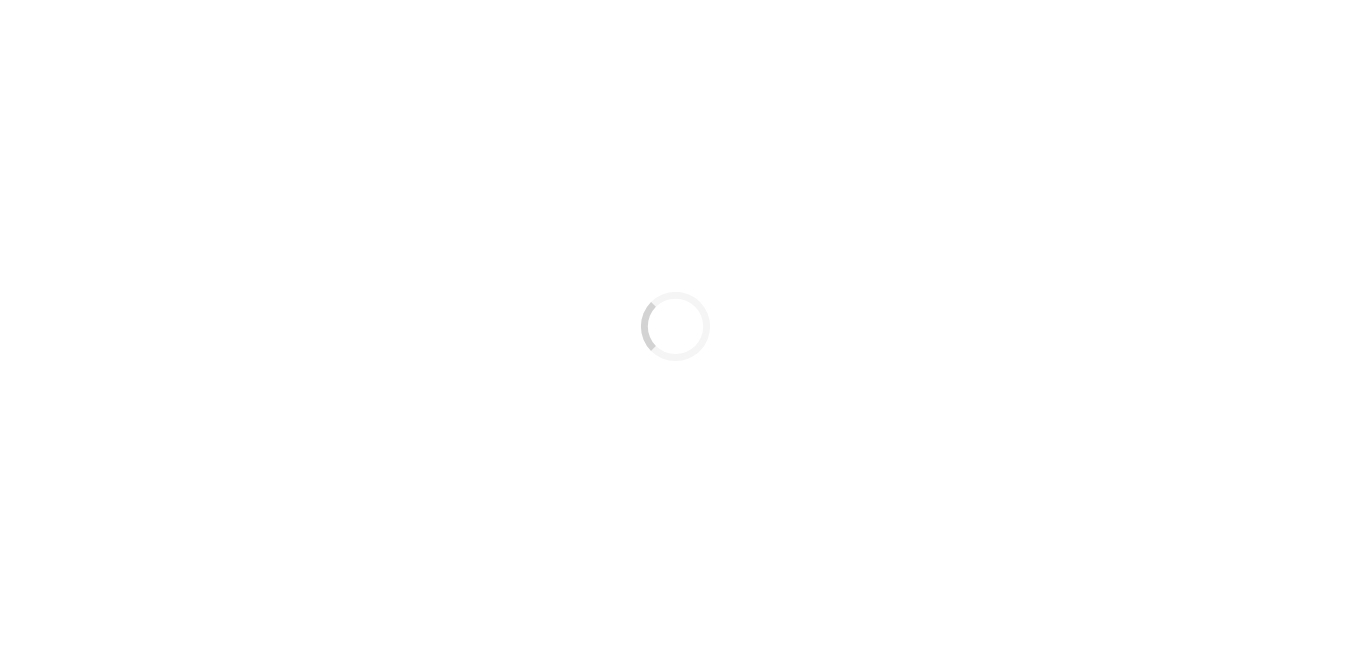 scroll, scrollTop: 0, scrollLeft: 0, axis: both 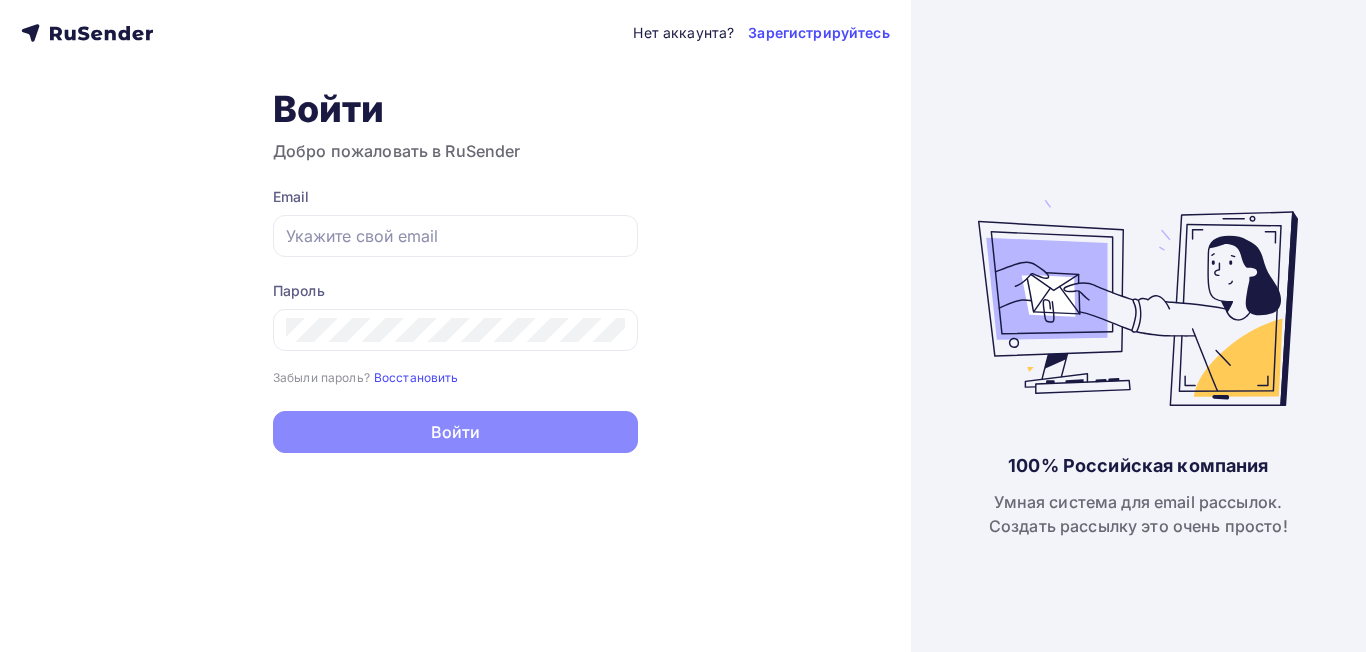 type on "manager@[EMAIL]" 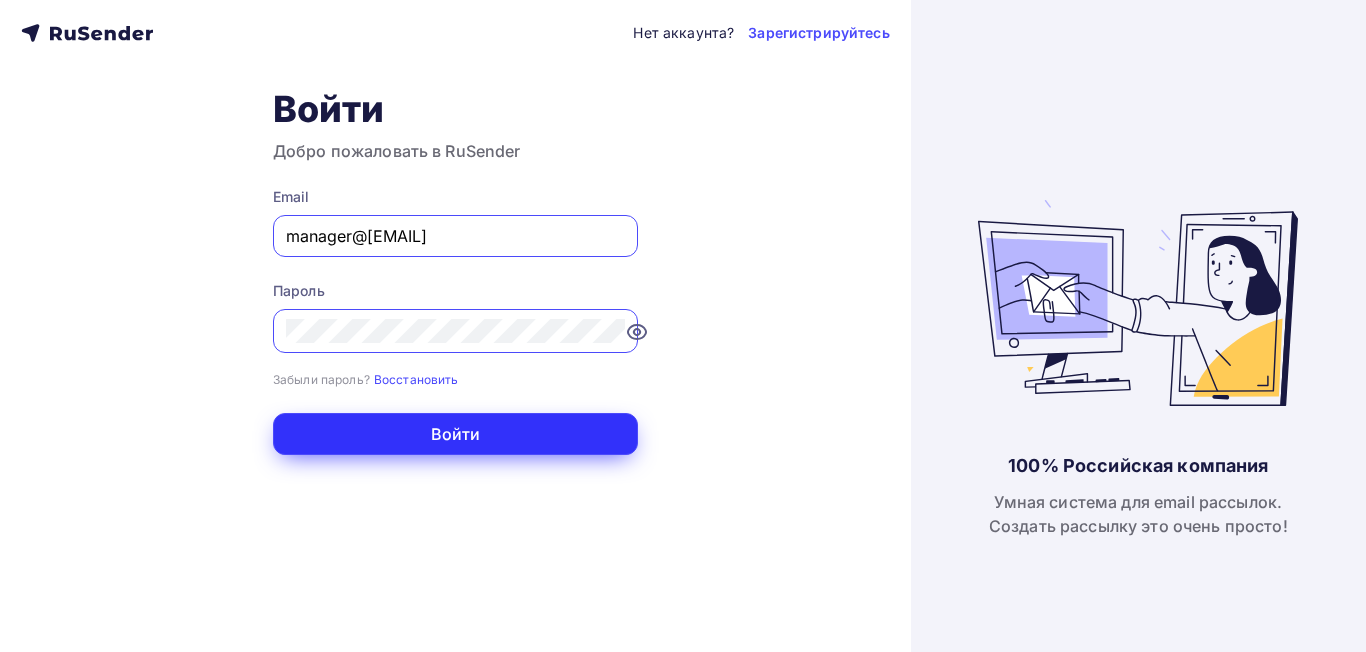 click on "Войти" at bounding box center [455, 434] 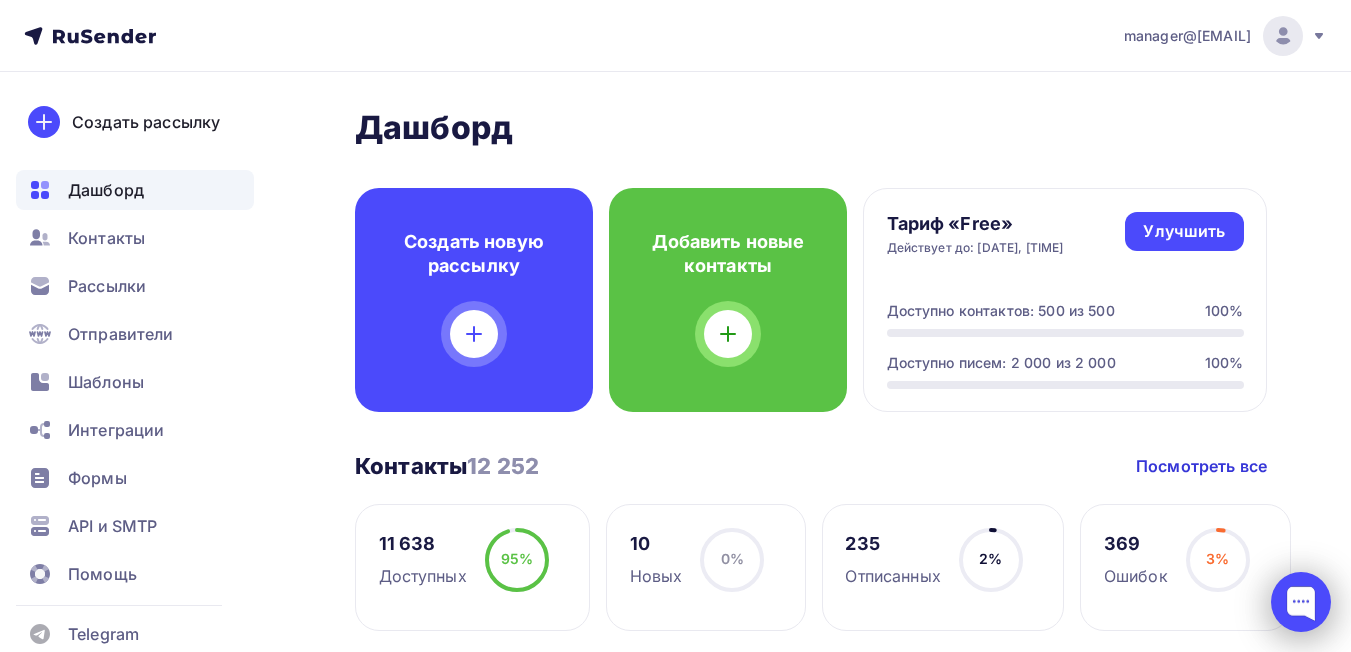 click at bounding box center [1301, 602] 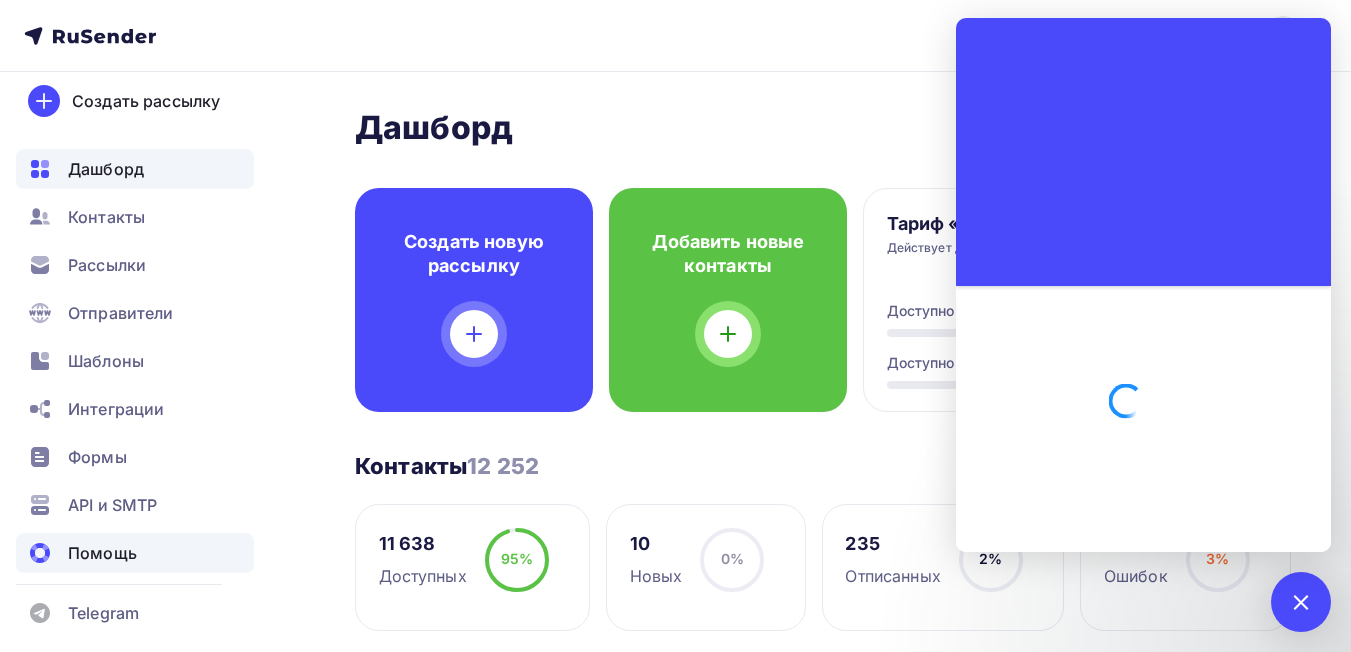 scroll, scrollTop: 26, scrollLeft: 0, axis: vertical 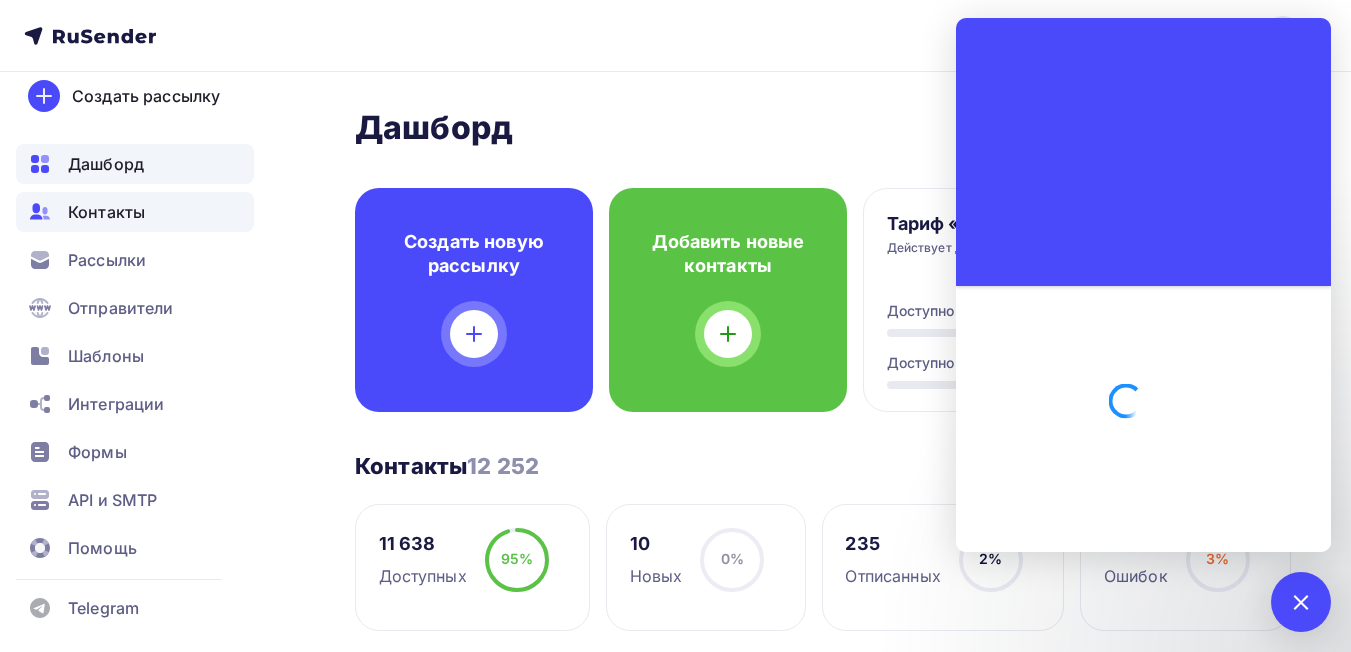 click on "Контакты" at bounding box center [106, 212] 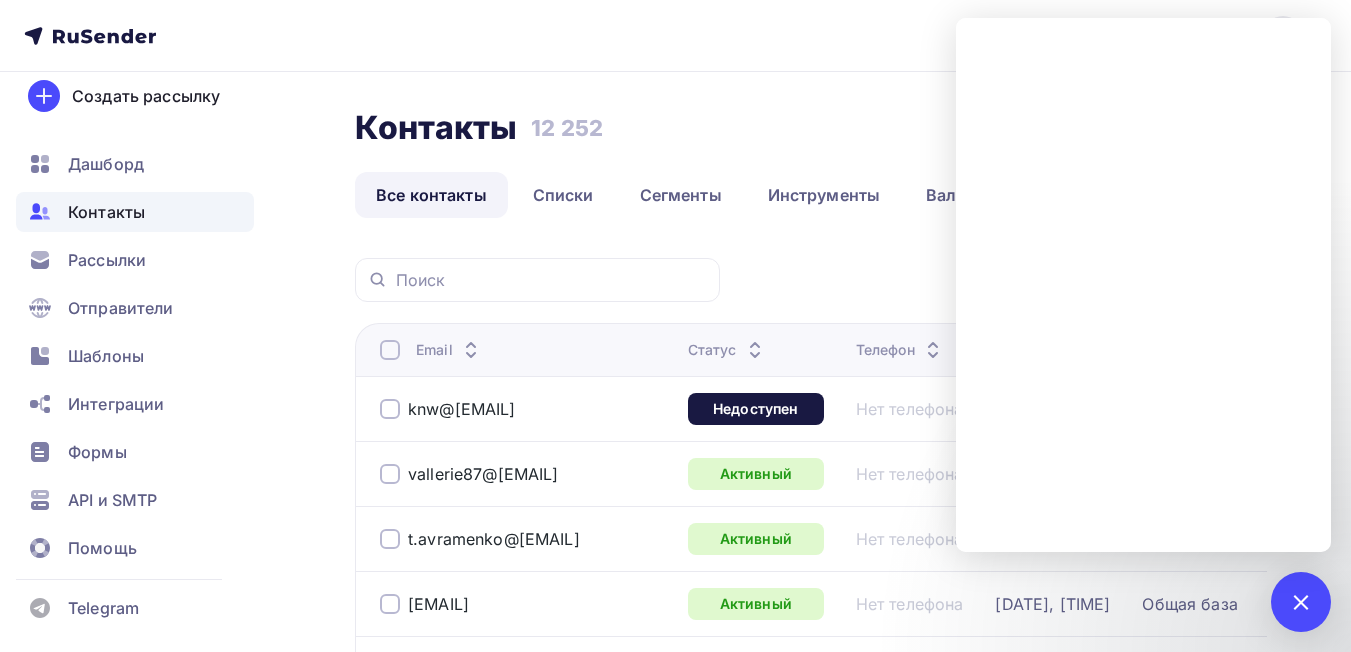 click on "Контакты   Контакты
12 252
12 252
История импорта
Добавить контакты
Все контакты
Списки
Сегменты
Инструменты
Валидация базы
Все контакты
Списки
Сегменты
Инструменты
Валидация базы
Статус: Все
Статус
Новый
Активный
Не существует
Переполнен
Отменить" at bounding box center (675, 1951) 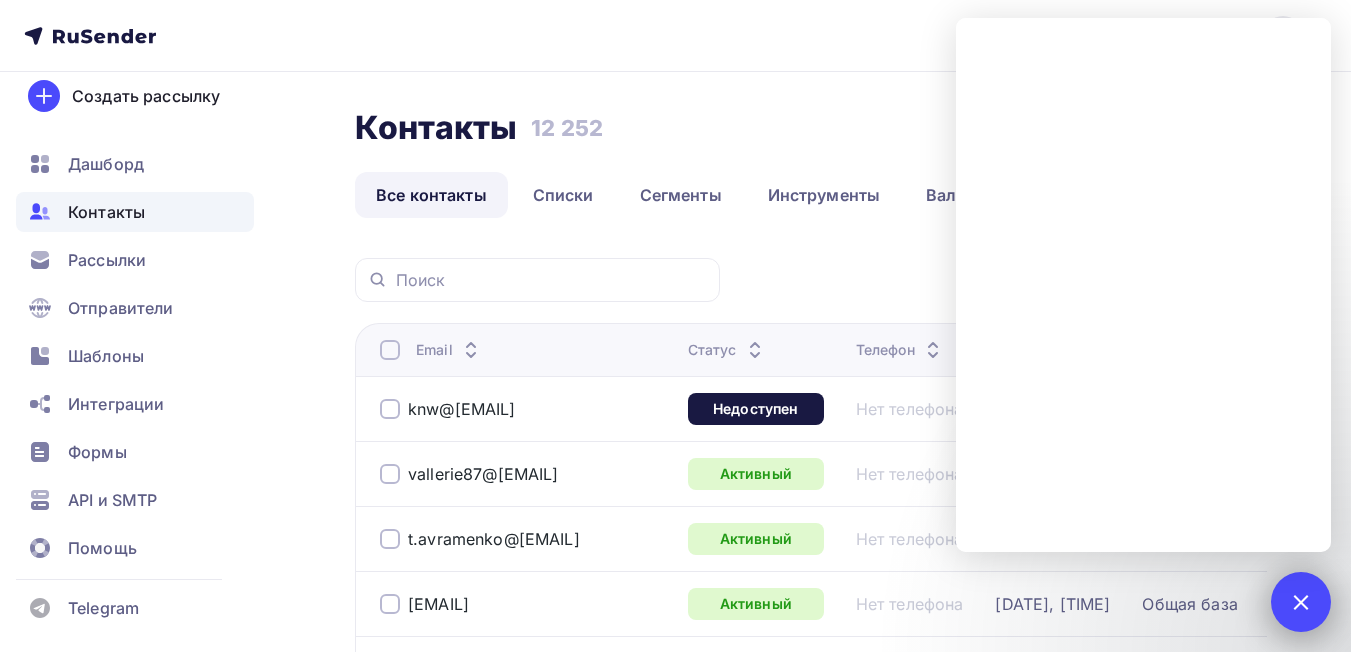 click at bounding box center [1301, 602] 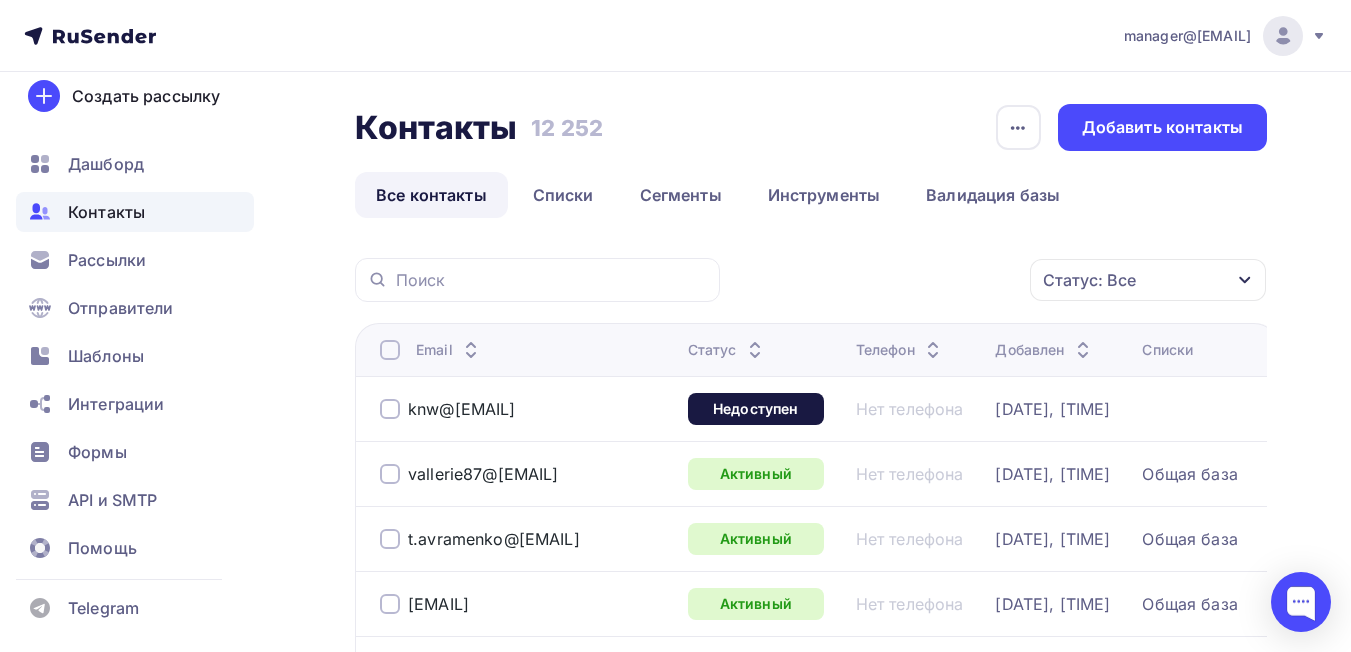 click at bounding box center (1283, 36) 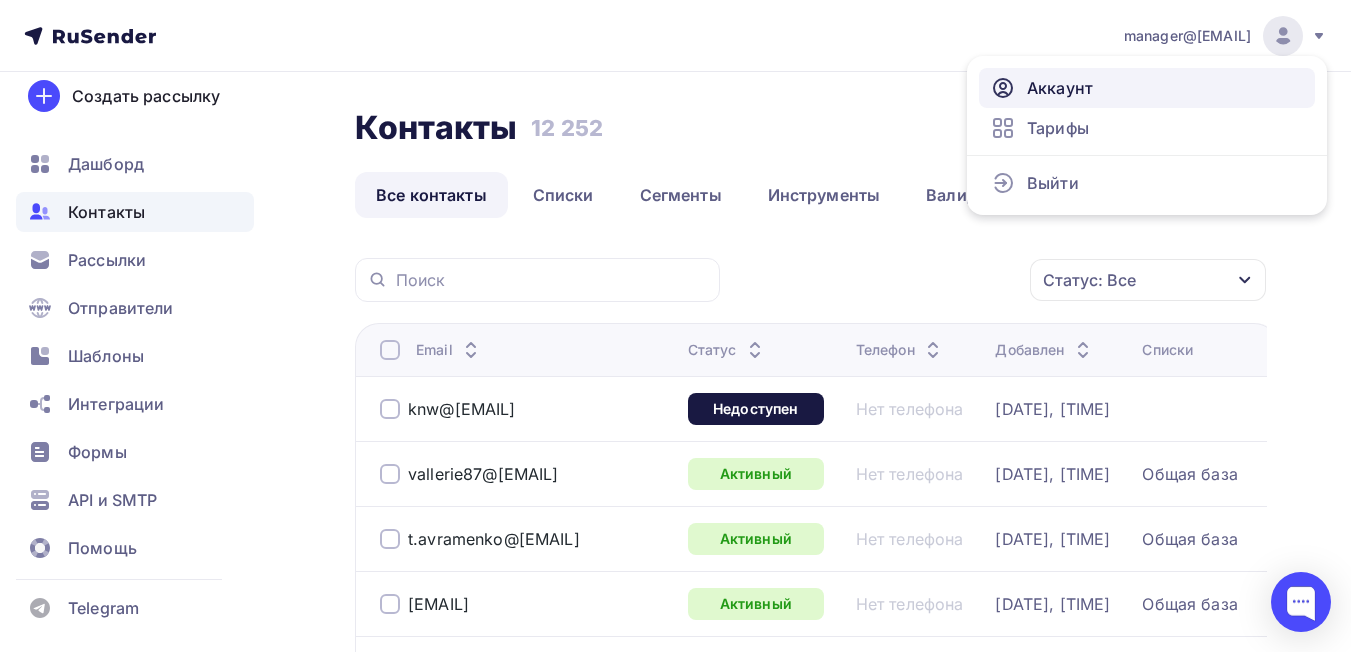click on "Аккаунт" at bounding box center [1060, 88] 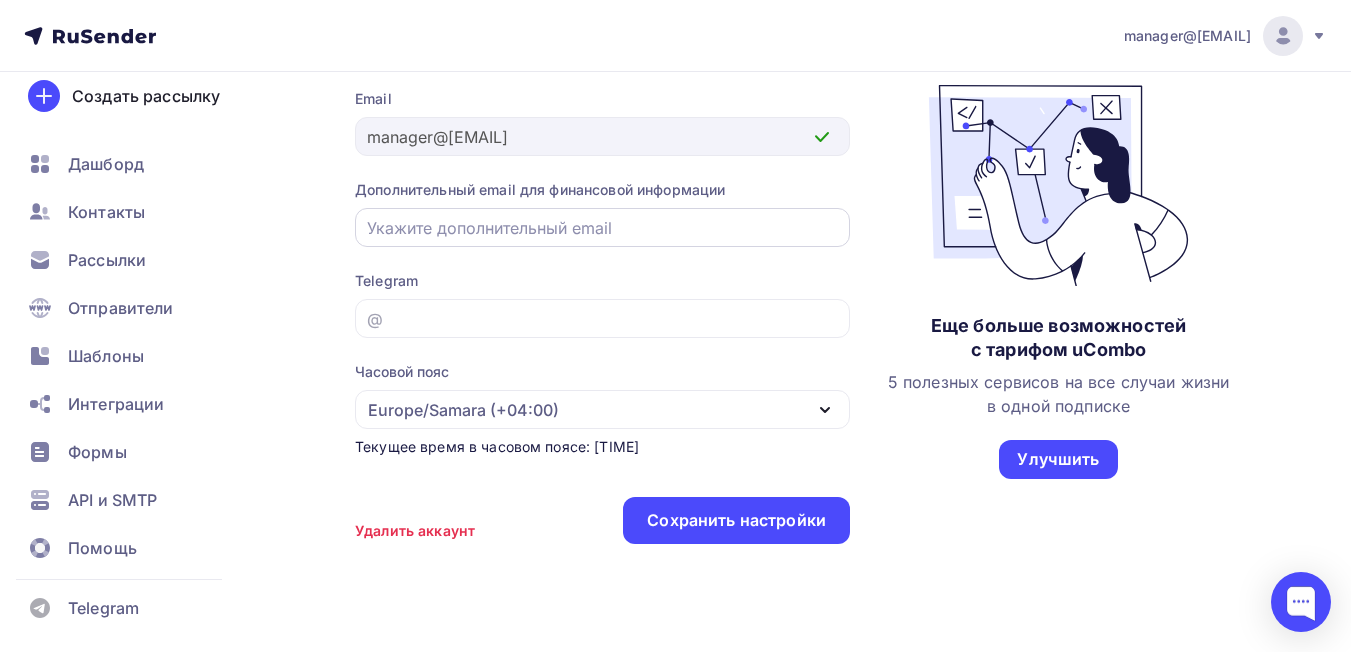 scroll, scrollTop: 312, scrollLeft: 0, axis: vertical 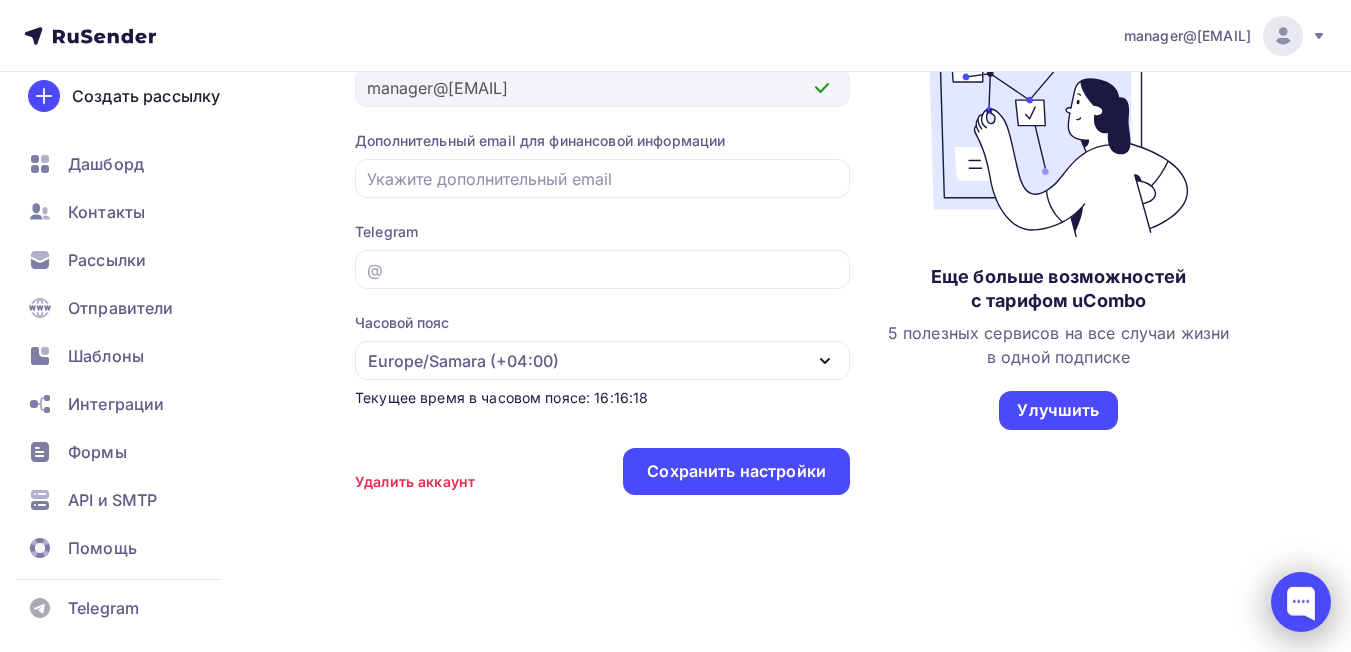 click at bounding box center [1301, 602] 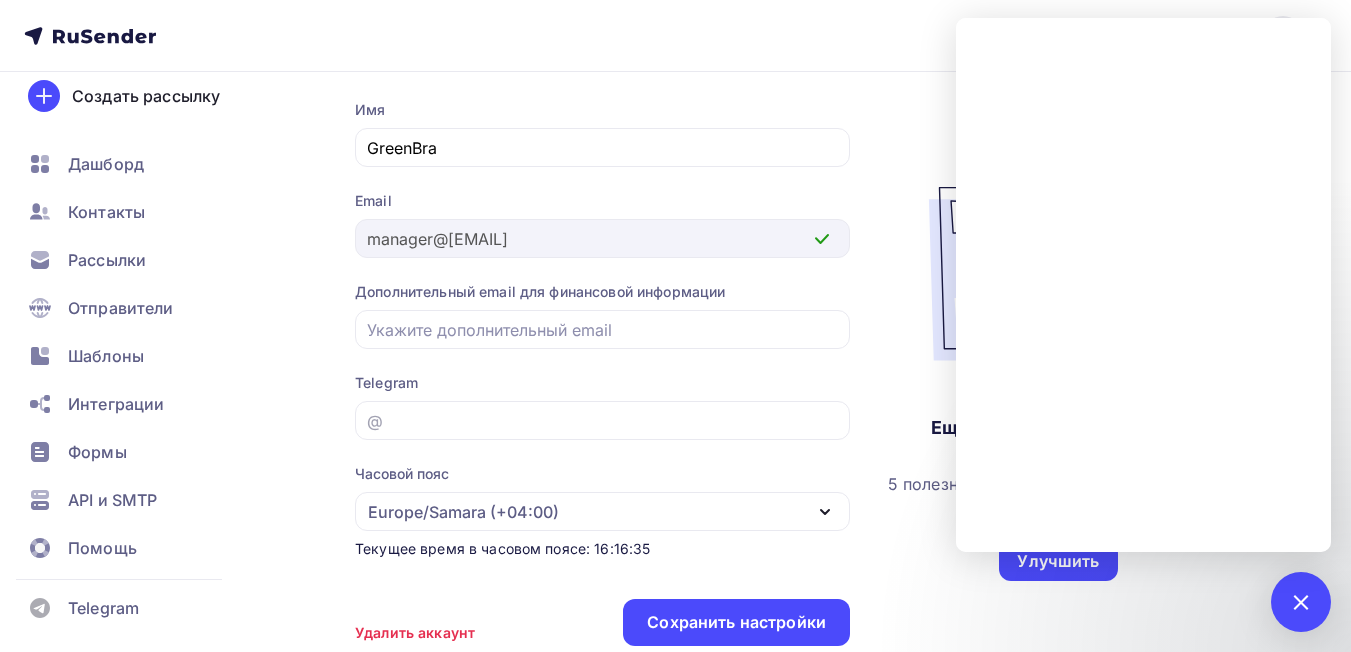 scroll, scrollTop: 12, scrollLeft: 0, axis: vertical 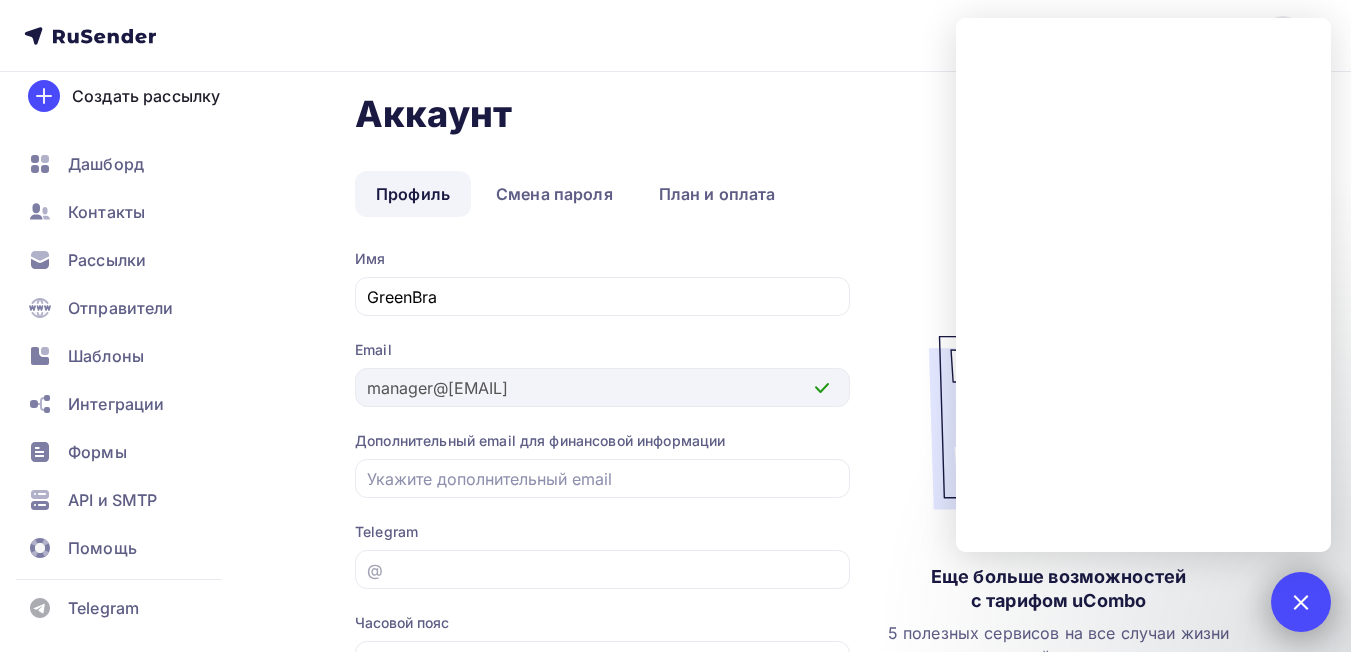 click at bounding box center [1300, 601] 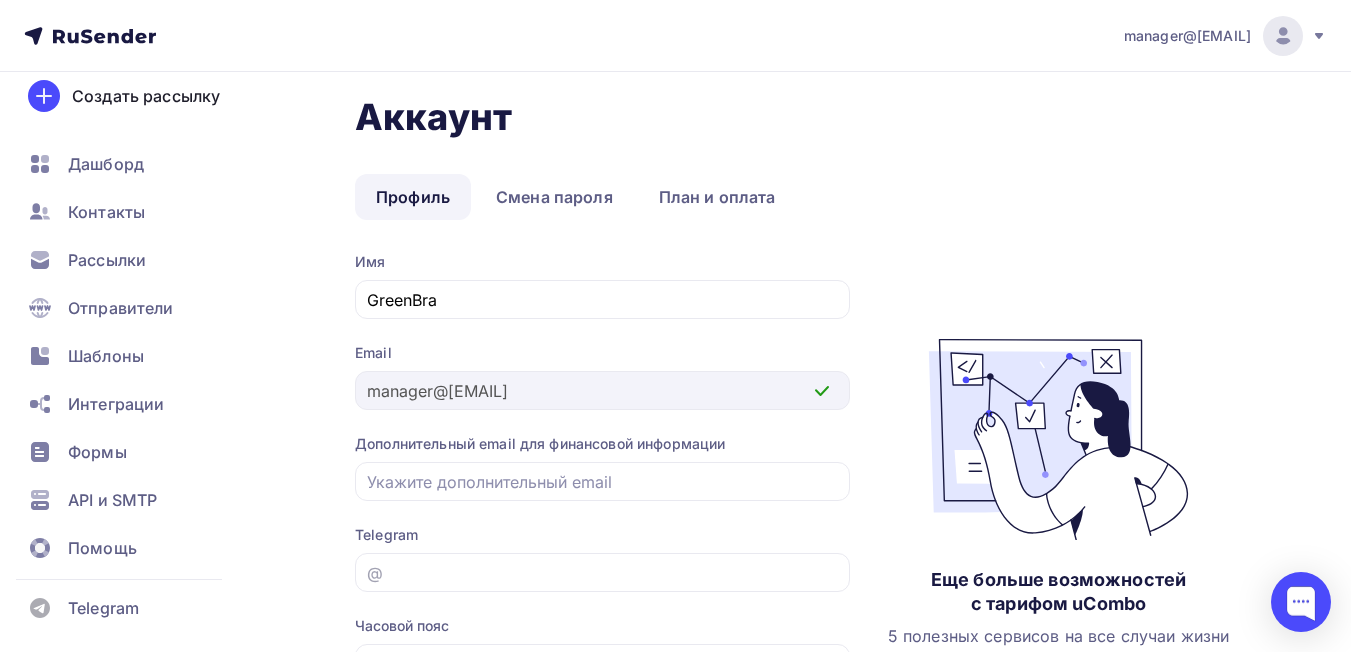 scroll, scrollTop: 0, scrollLeft: 0, axis: both 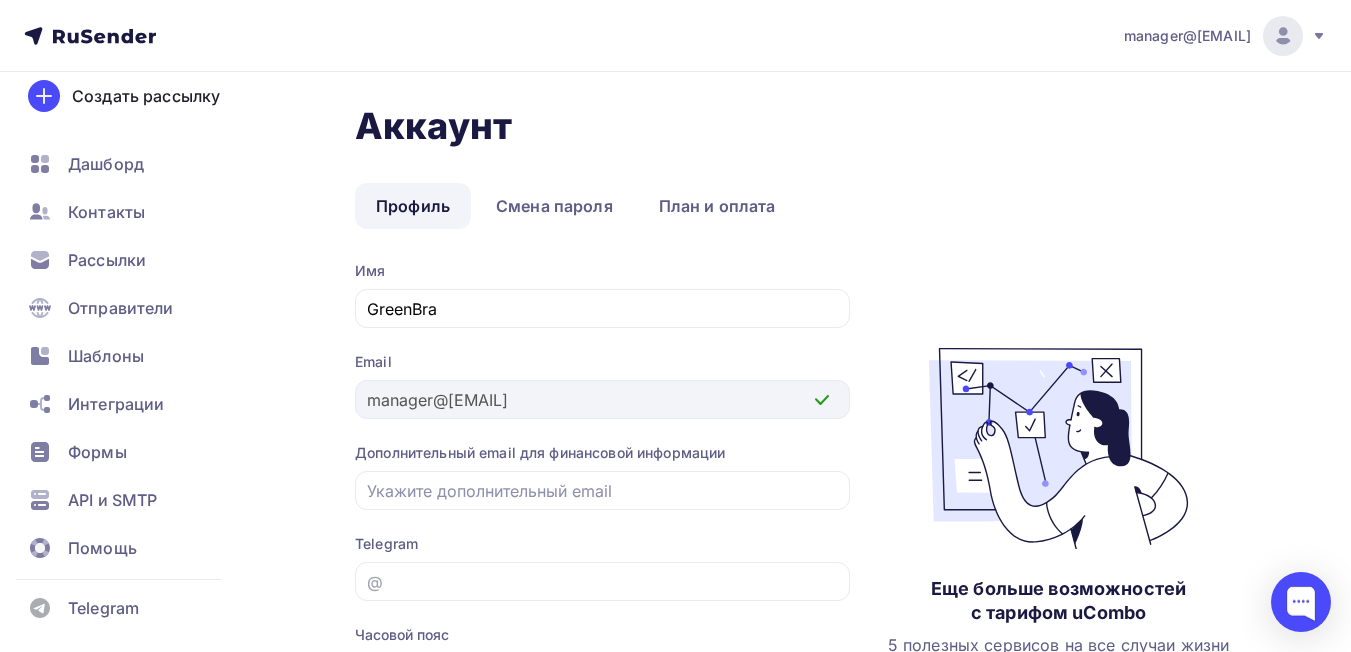 click 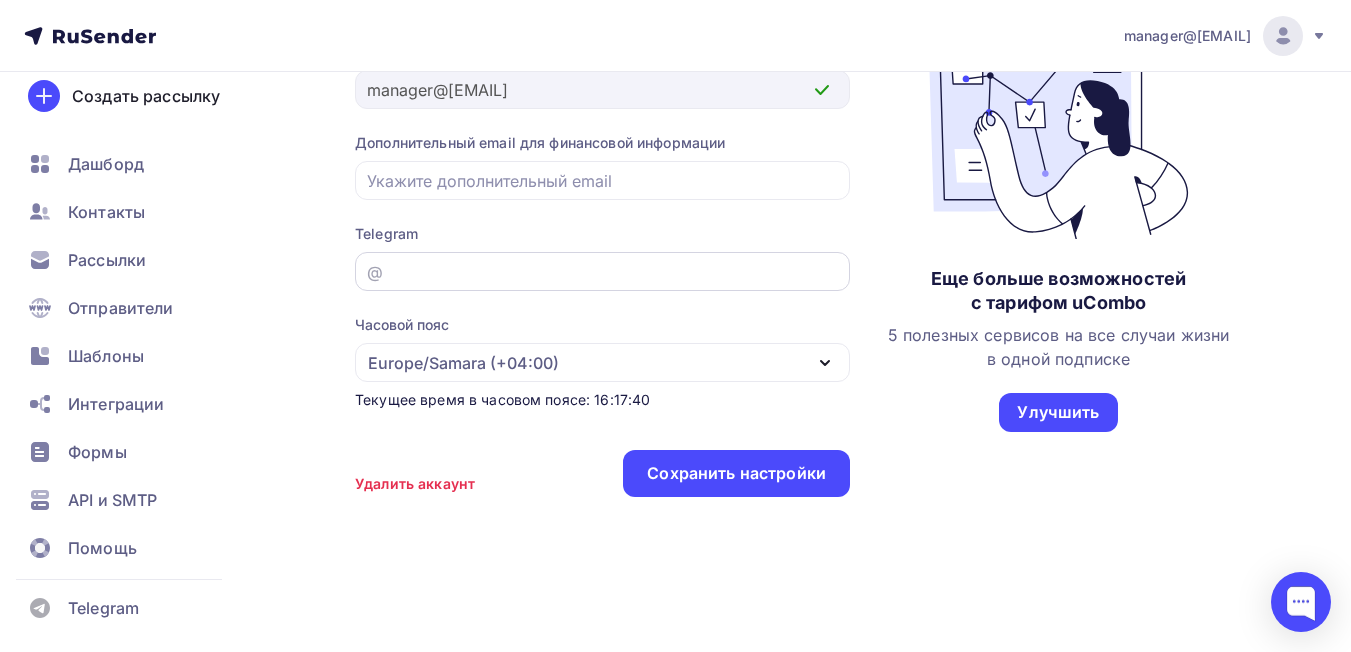 scroll, scrollTop: 312, scrollLeft: 0, axis: vertical 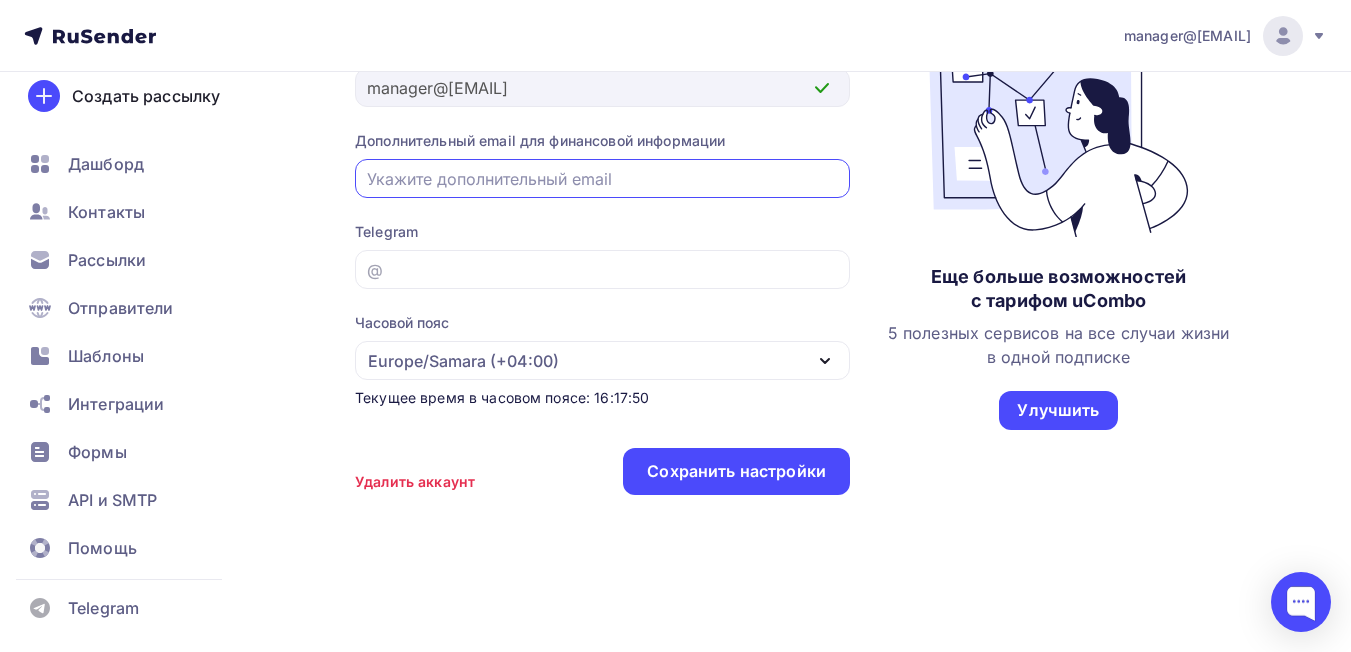 click at bounding box center [603, 179] 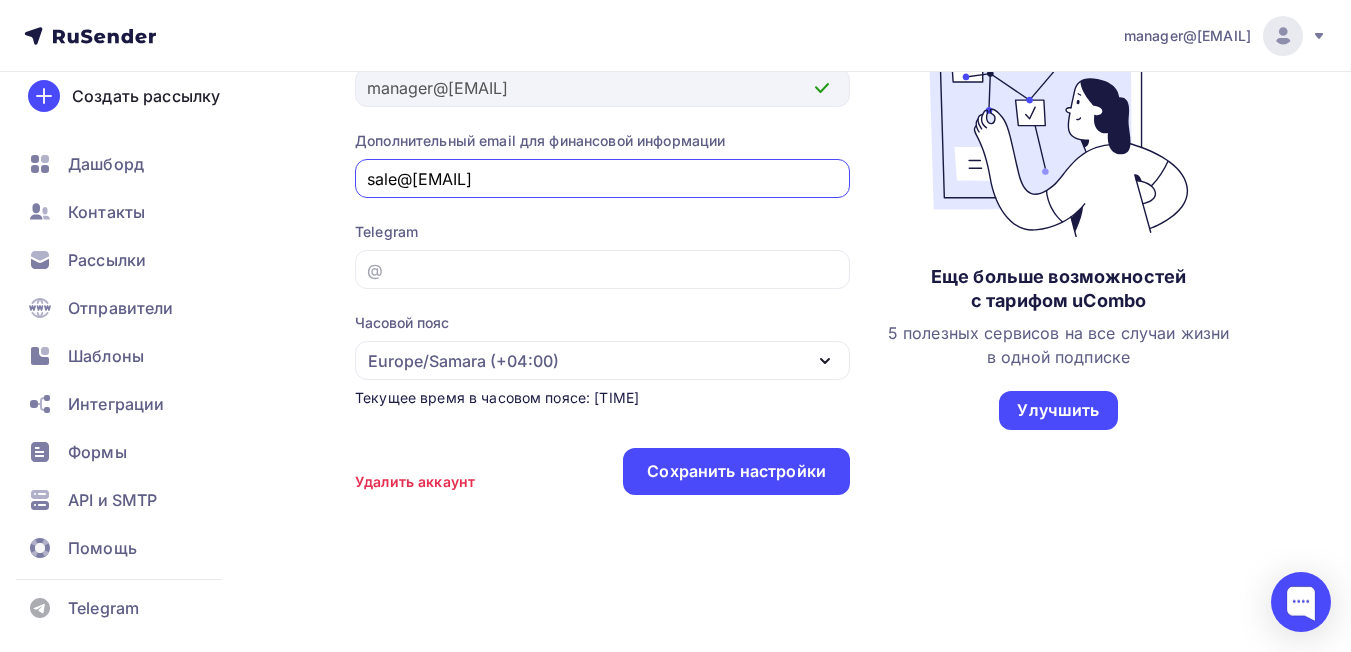 type on "[EMAIL]" 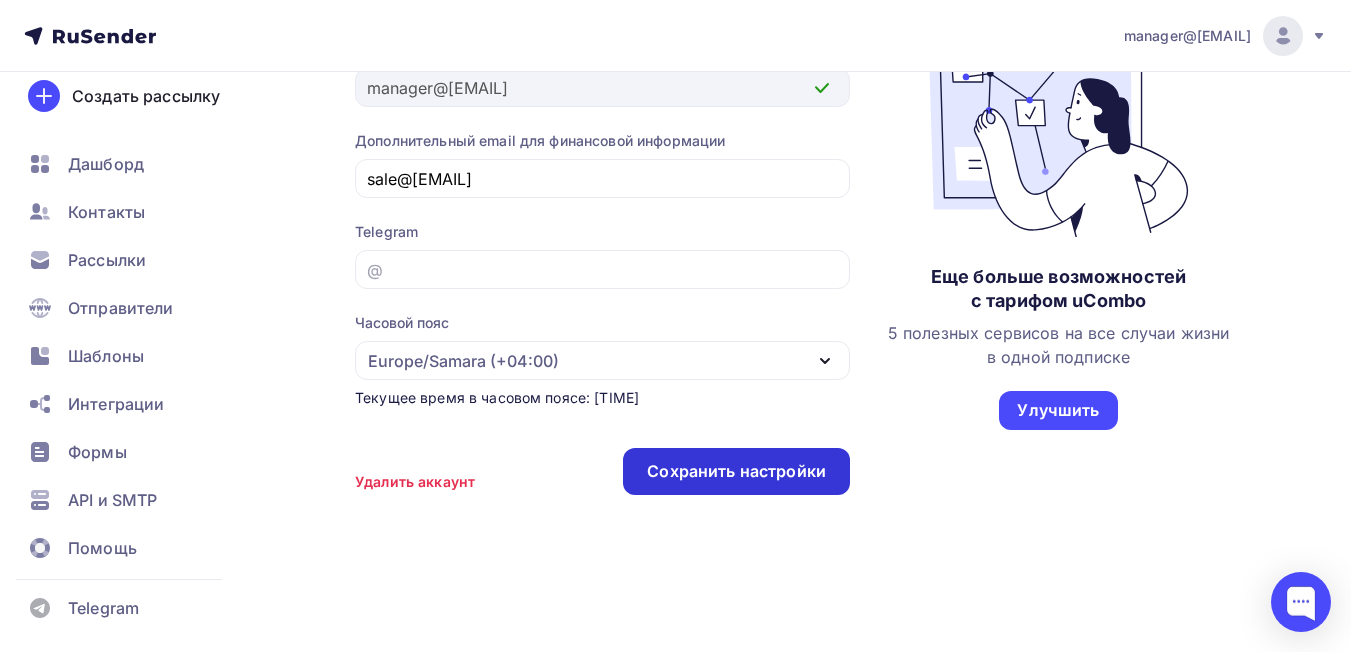 click on "Сохранить настройки" at bounding box center (736, 471) 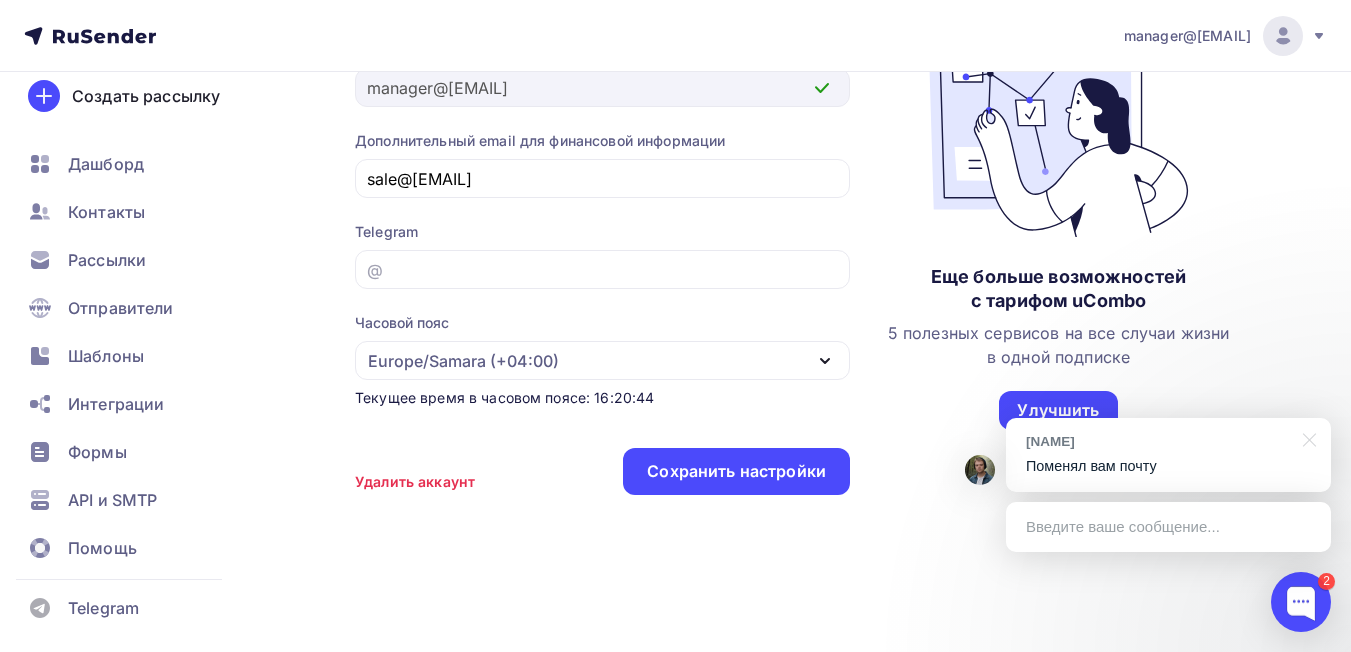 click on "Поменял вам почту" at bounding box center (1168, 466) 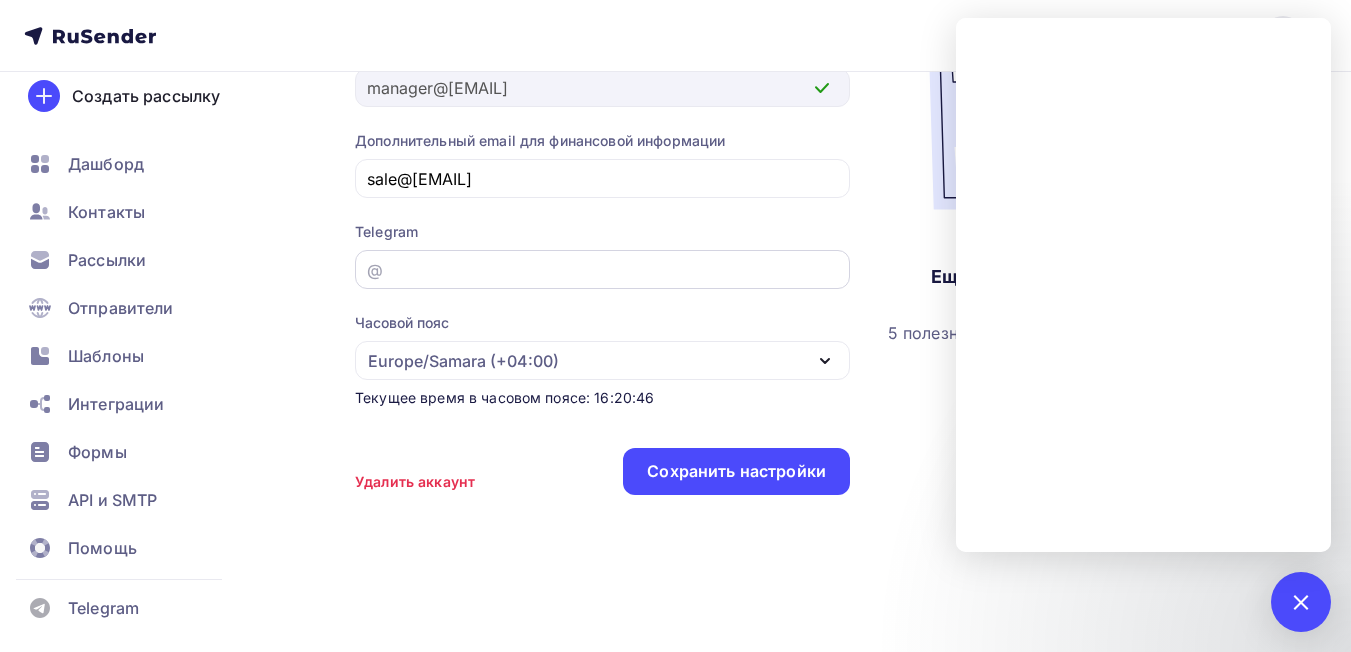 drag, startPoint x: 908, startPoint y: 609, endPoint x: 417, endPoint y: 284, distance: 588.81744 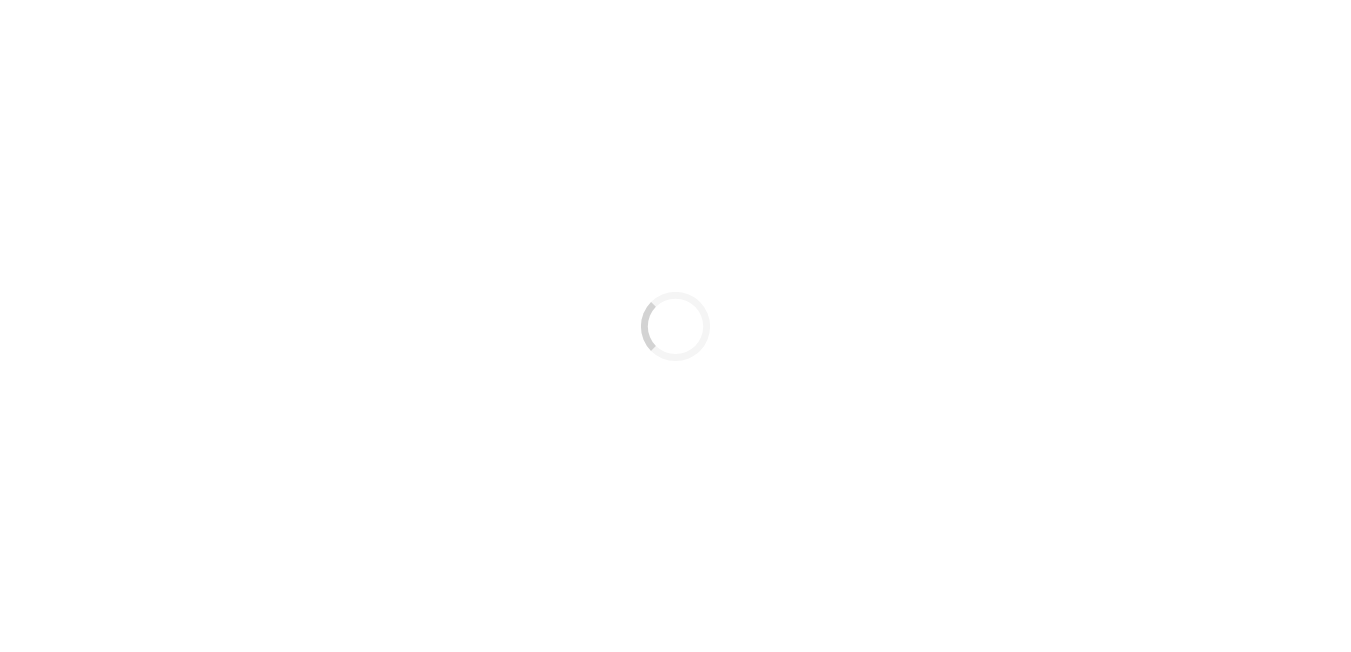 scroll, scrollTop: 0, scrollLeft: 0, axis: both 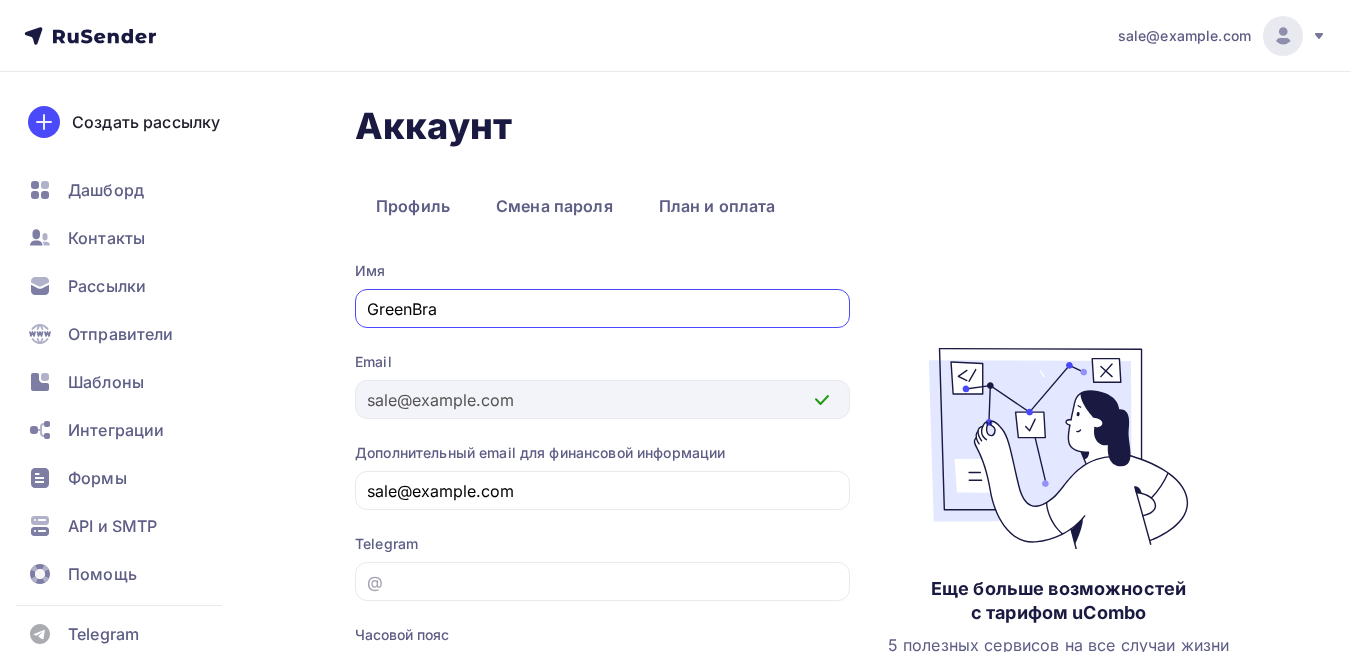 click on "Профиль
Смена пароля
План и оплата" at bounding box center [811, 206] 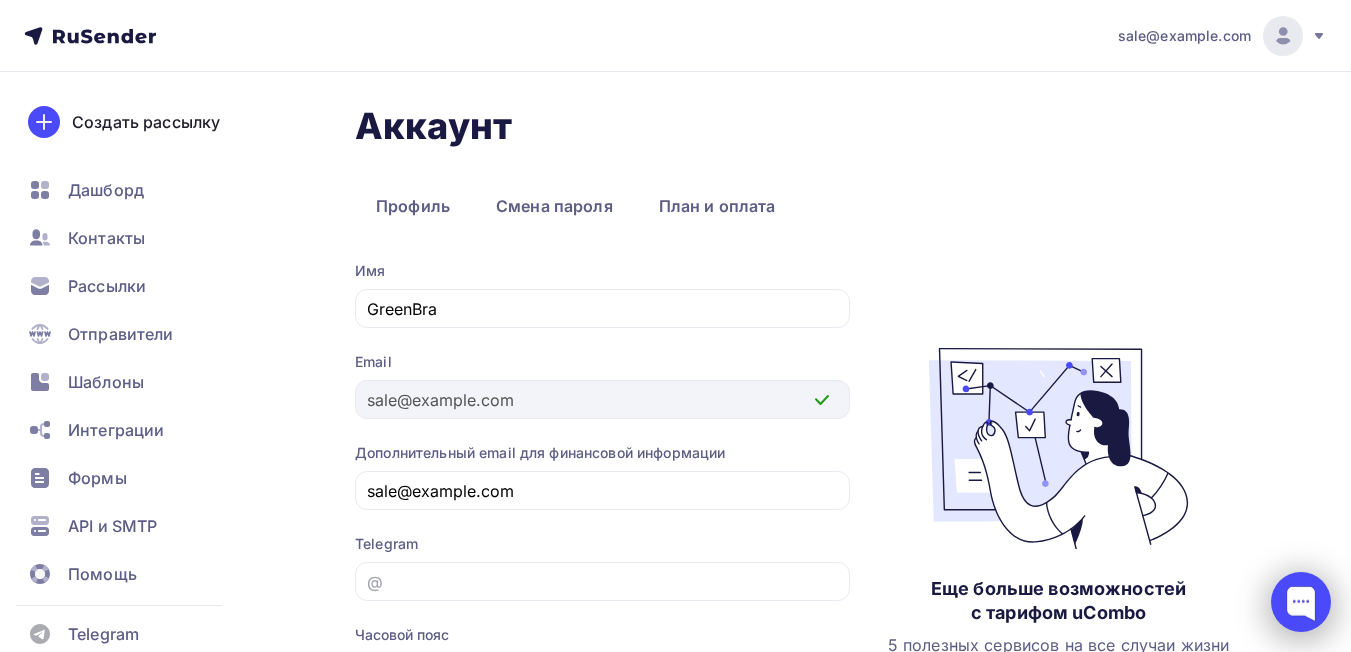 click at bounding box center (1301, 602) 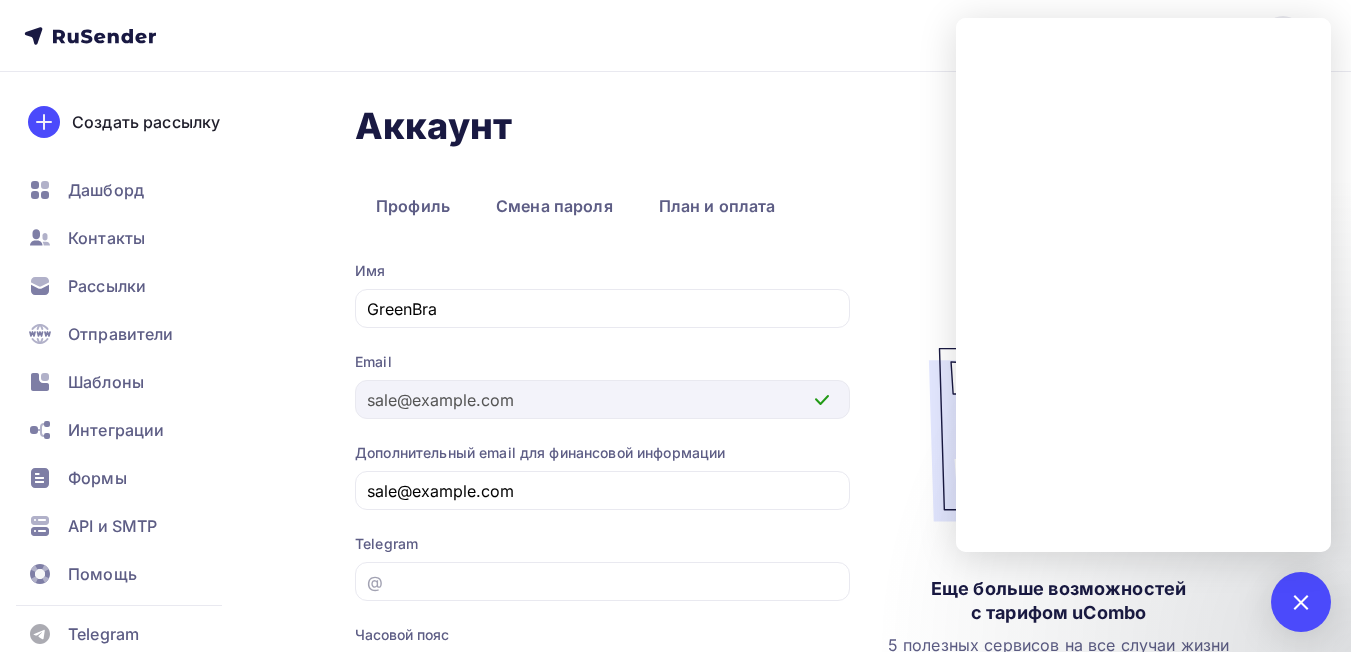 click on "Имя" at bounding box center (602, 271) 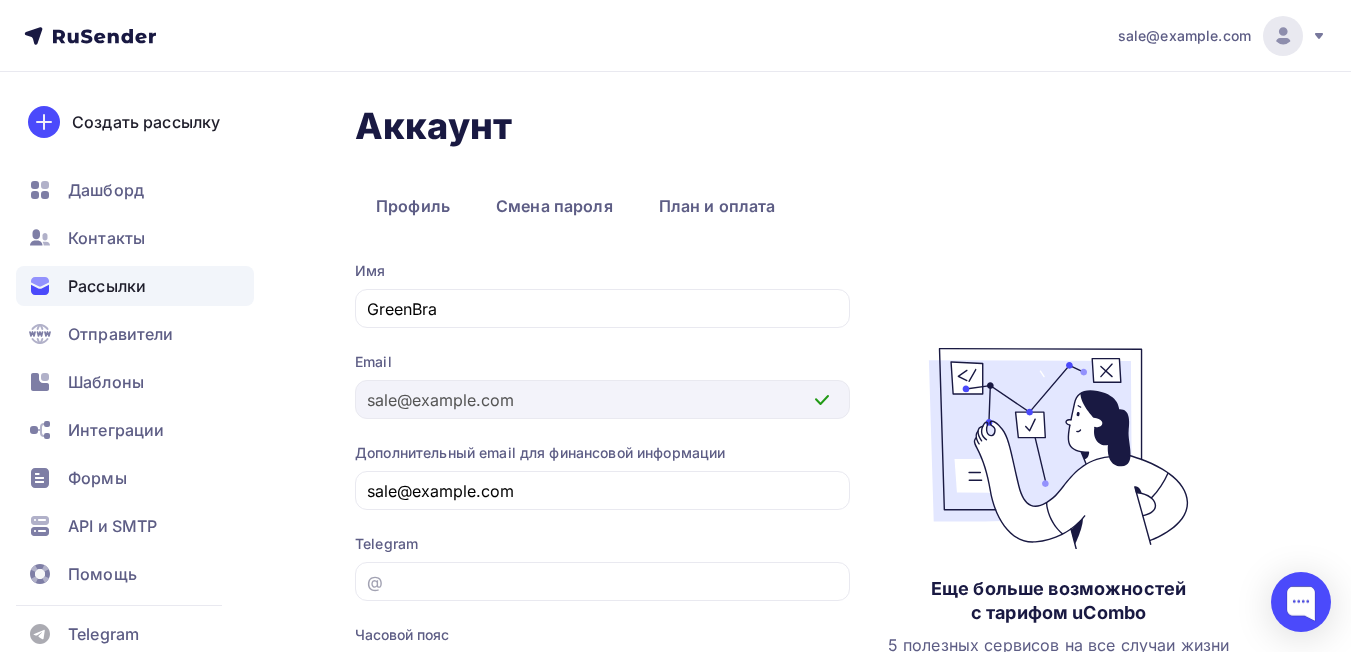 click on "Рассылки" at bounding box center [107, 286] 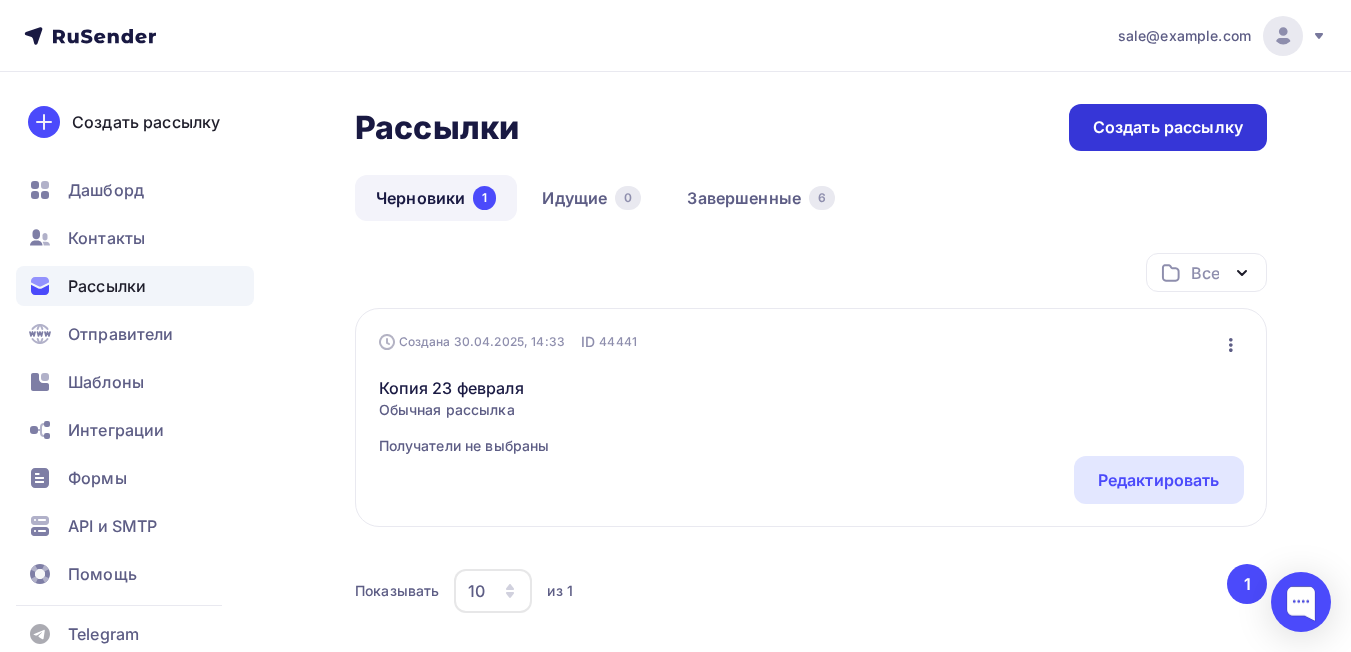 click on "Создать рассылку" at bounding box center (1168, 127) 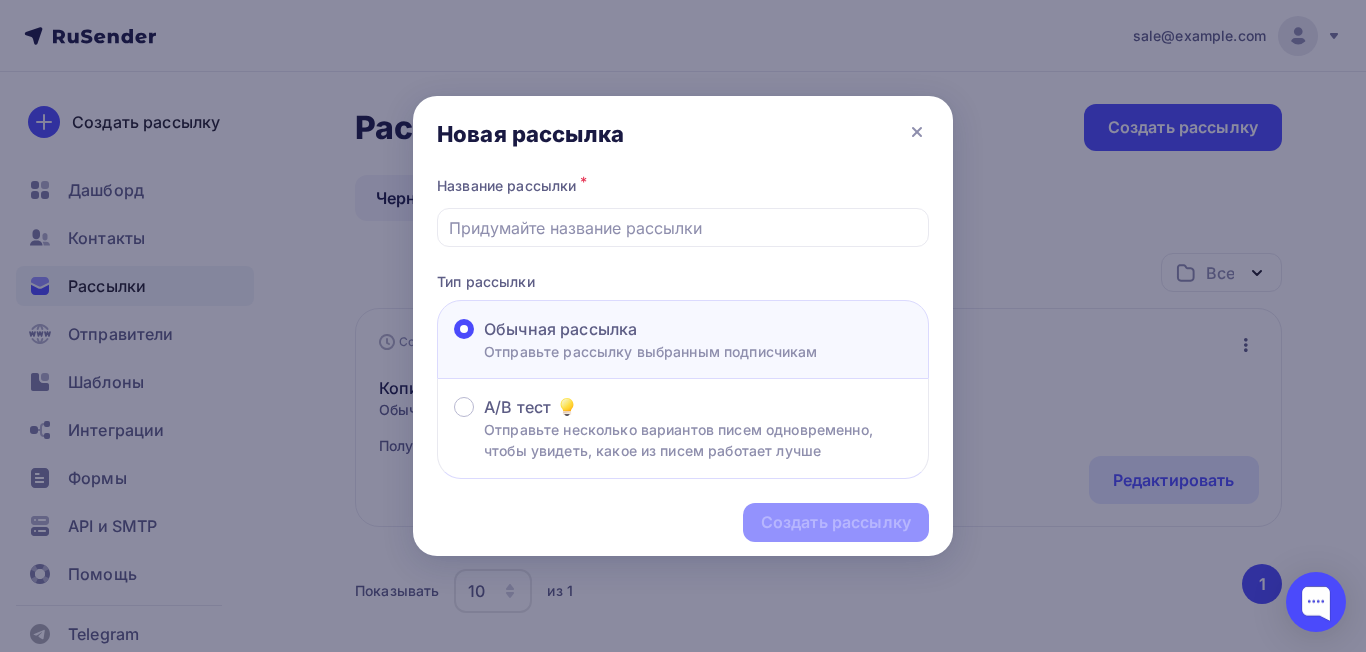 drag, startPoint x: 918, startPoint y: 131, endPoint x: 948, endPoint y: 111, distance: 36.05551 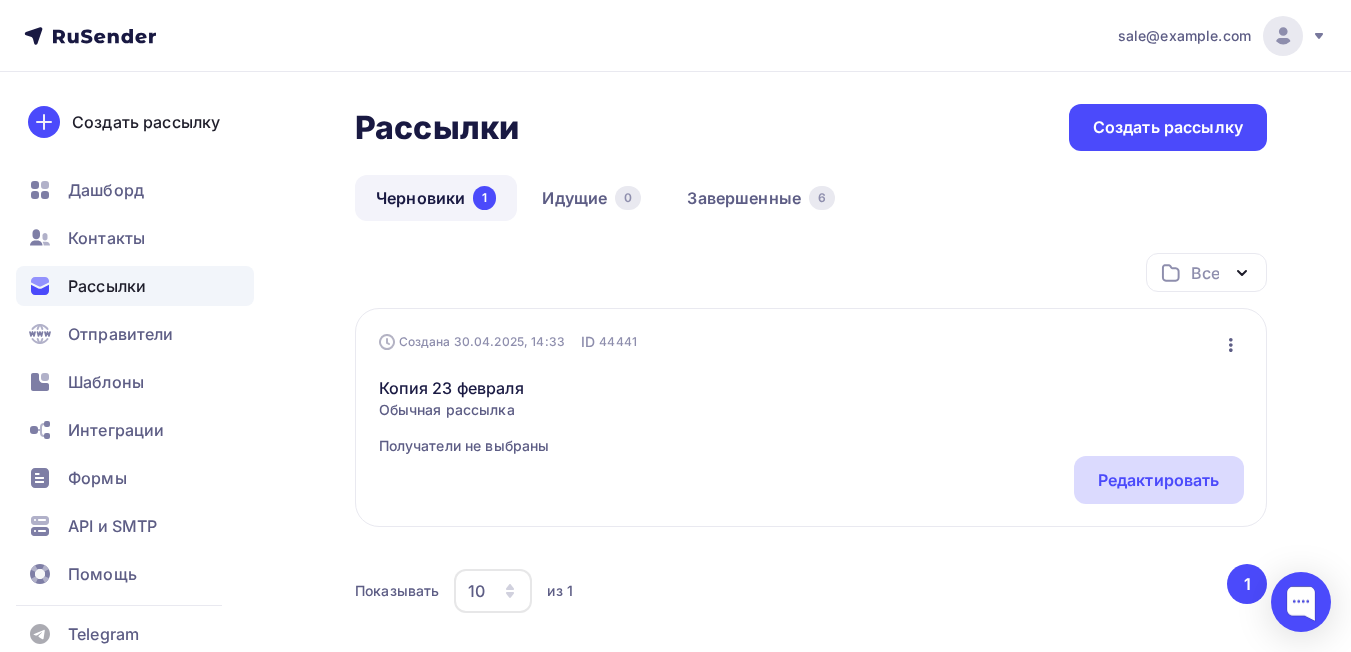 click on "Редактировать" at bounding box center [1159, 480] 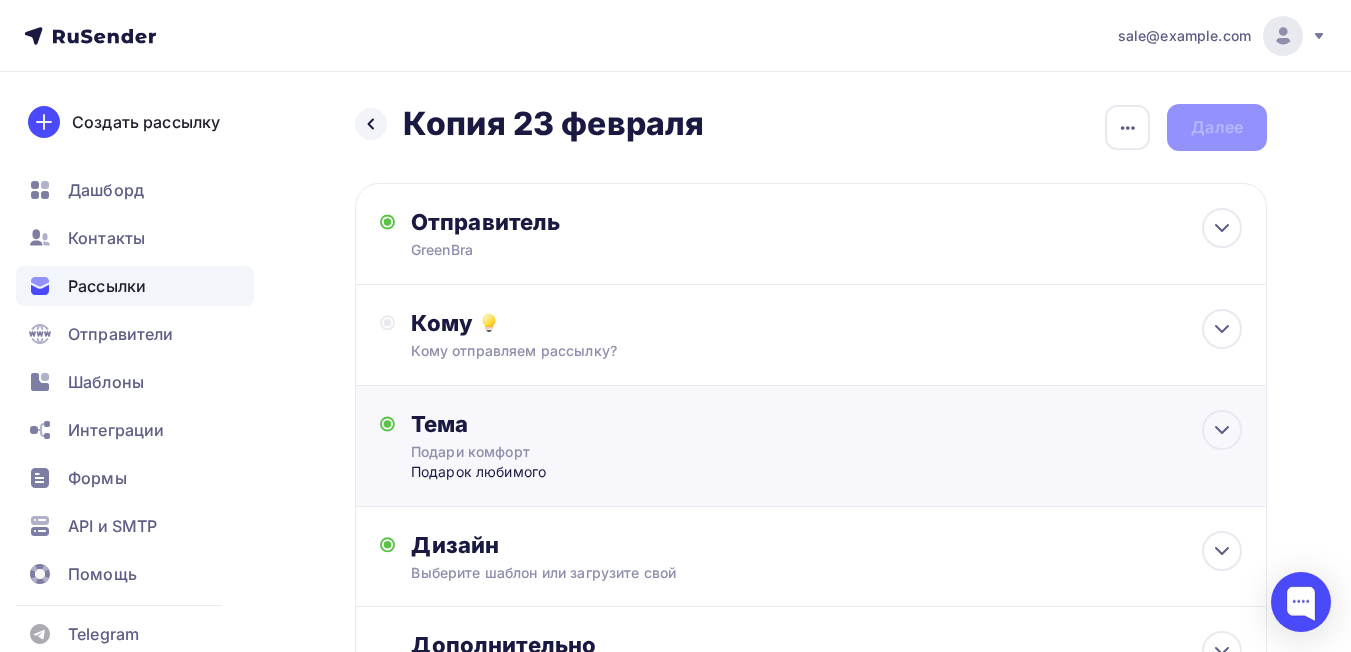 scroll, scrollTop: 185, scrollLeft: 0, axis: vertical 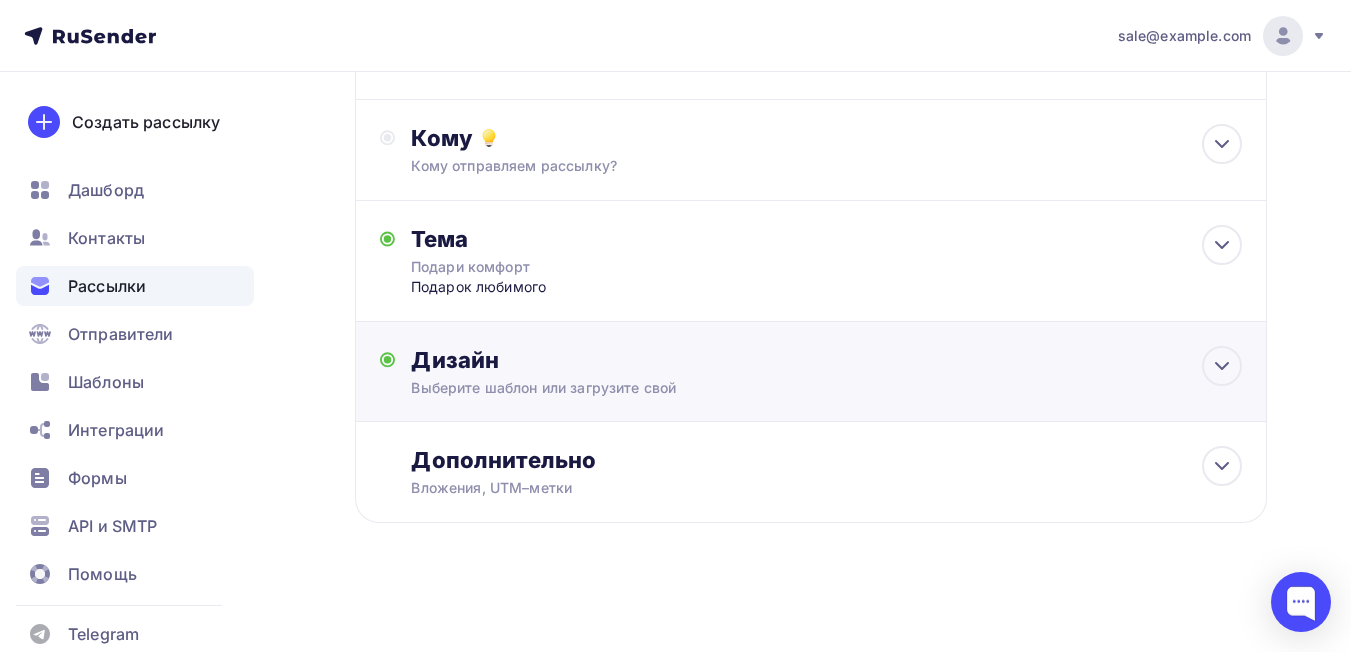 click on "Дизайн" at bounding box center [826, 360] 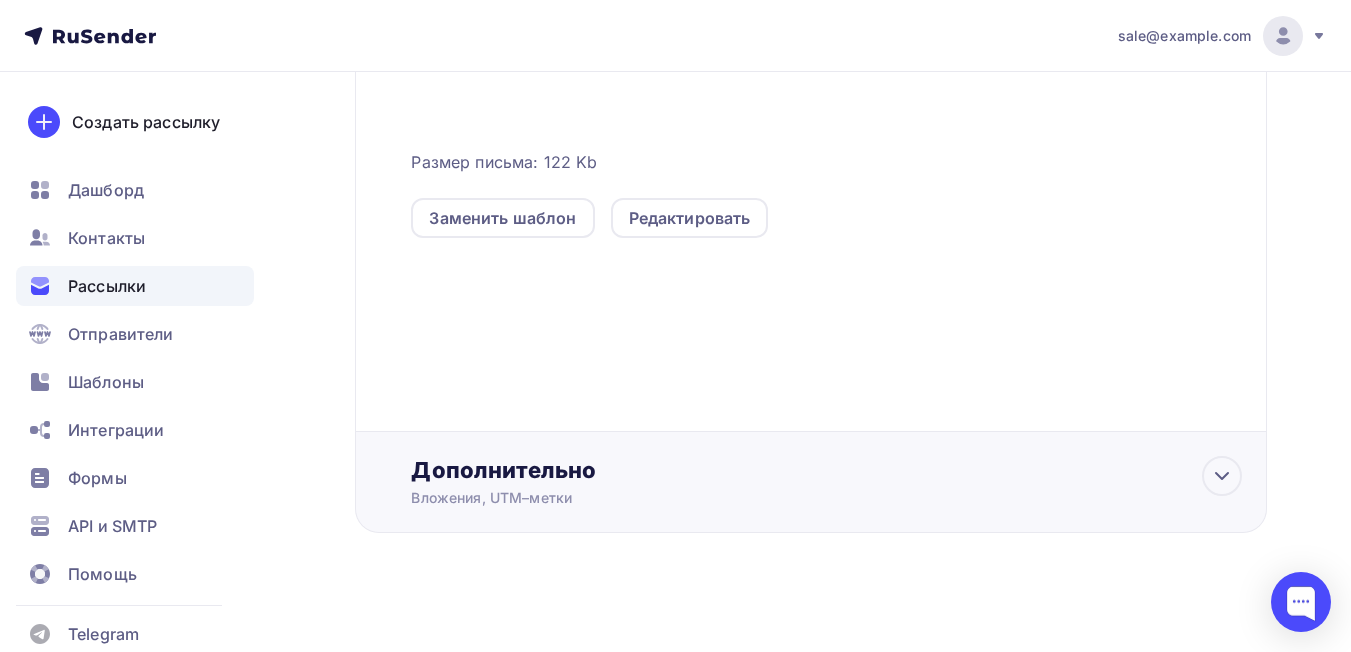 scroll, scrollTop: 527, scrollLeft: 0, axis: vertical 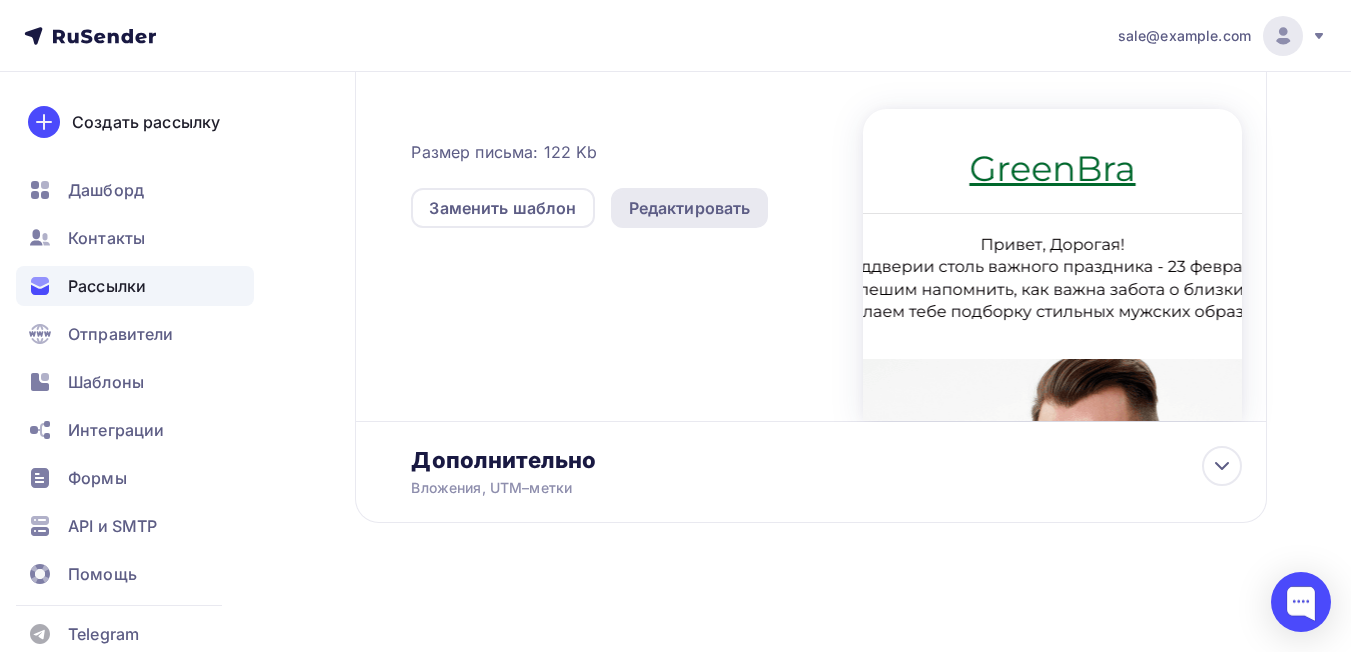 click on "Редактировать" at bounding box center (690, 208) 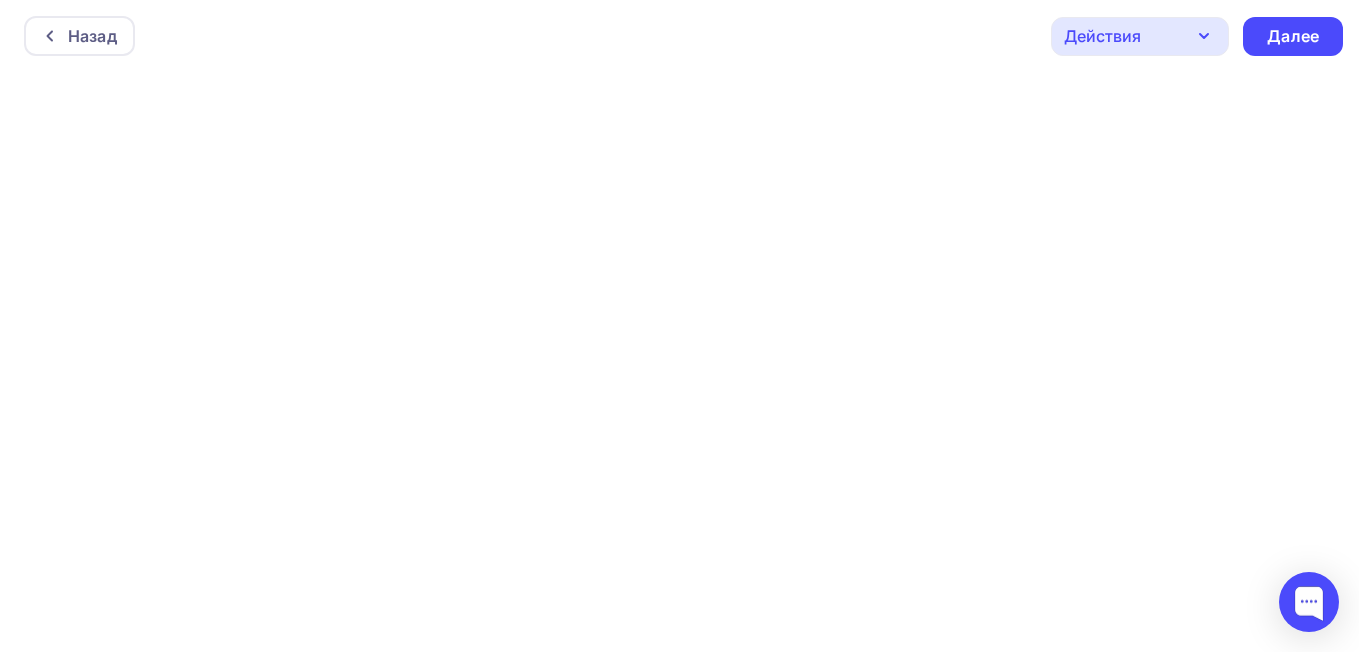 scroll, scrollTop: 0, scrollLeft: 0, axis: both 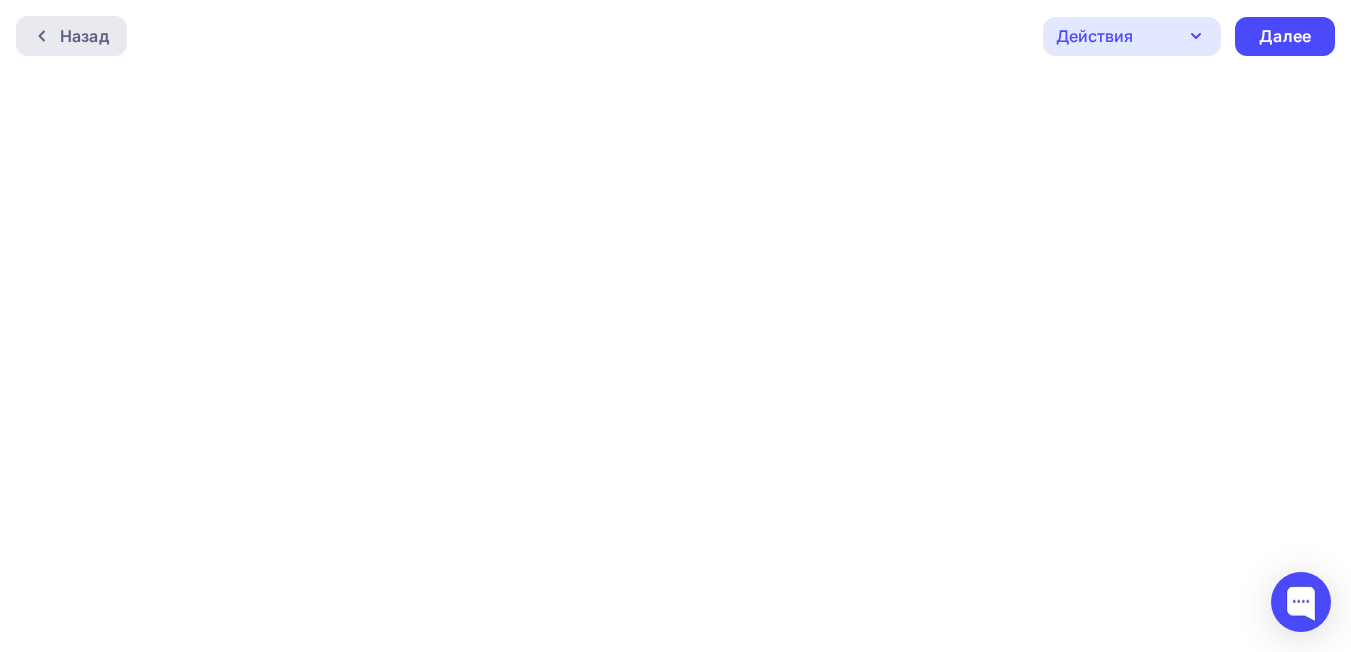 click on "Назад" at bounding box center [71, 36] 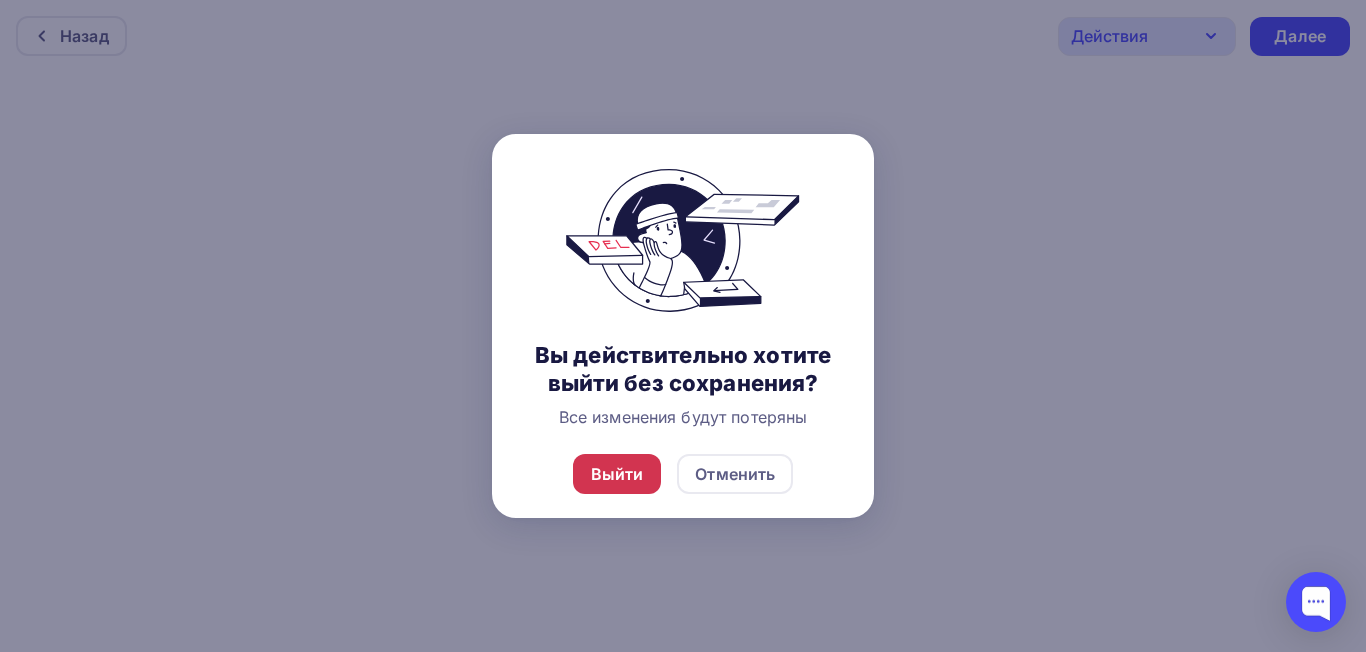 click on "Выйти" at bounding box center [617, 474] 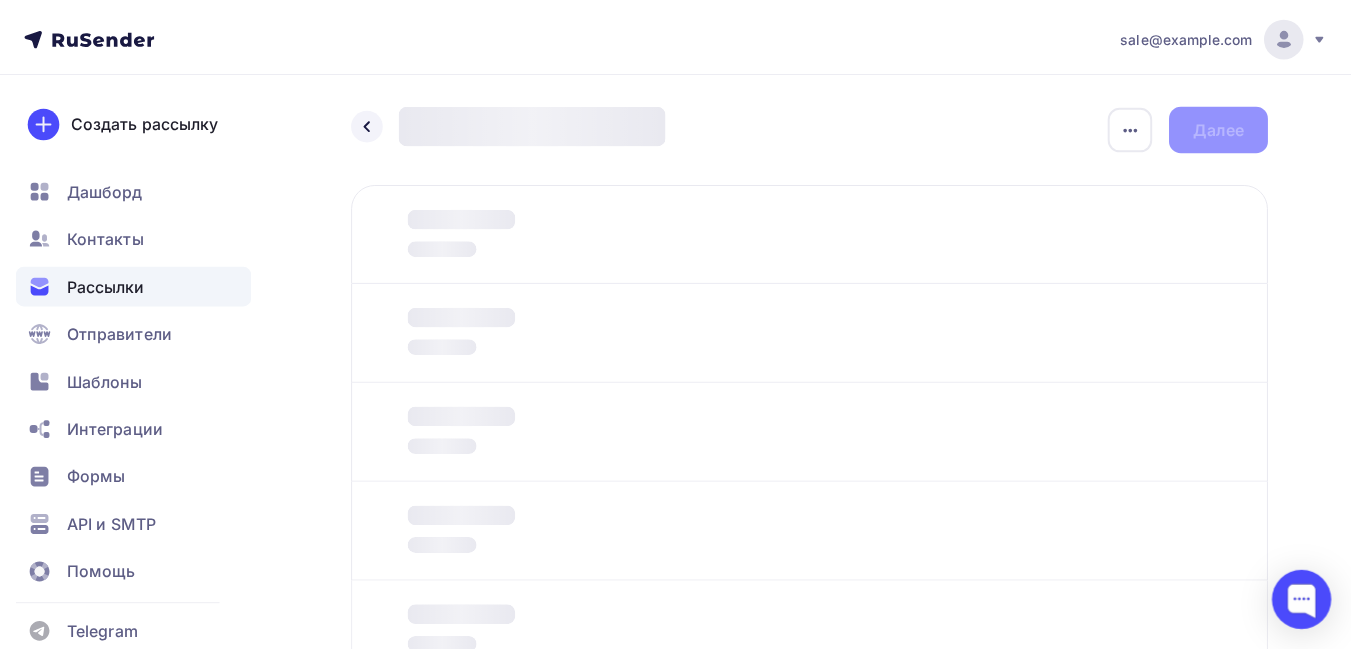 scroll, scrollTop: 160, scrollLeft: 0, axis: vertical 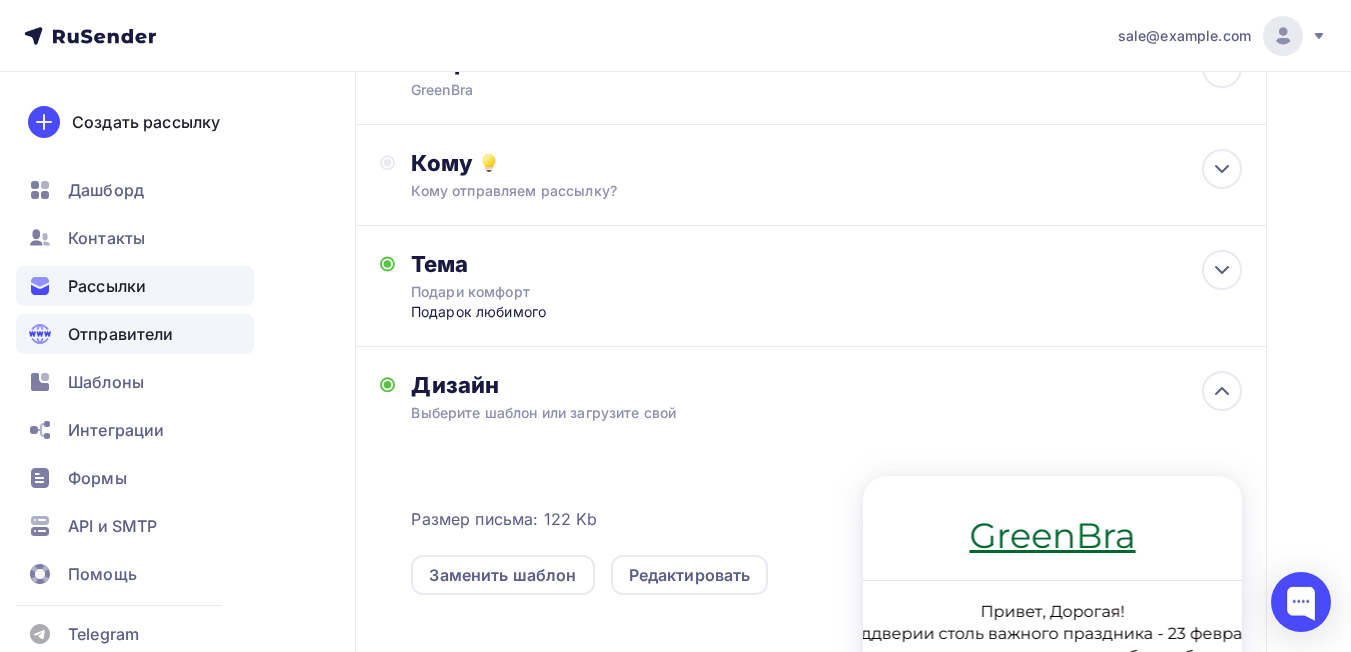 click on "Отправители" at bounding box center (121, 334) 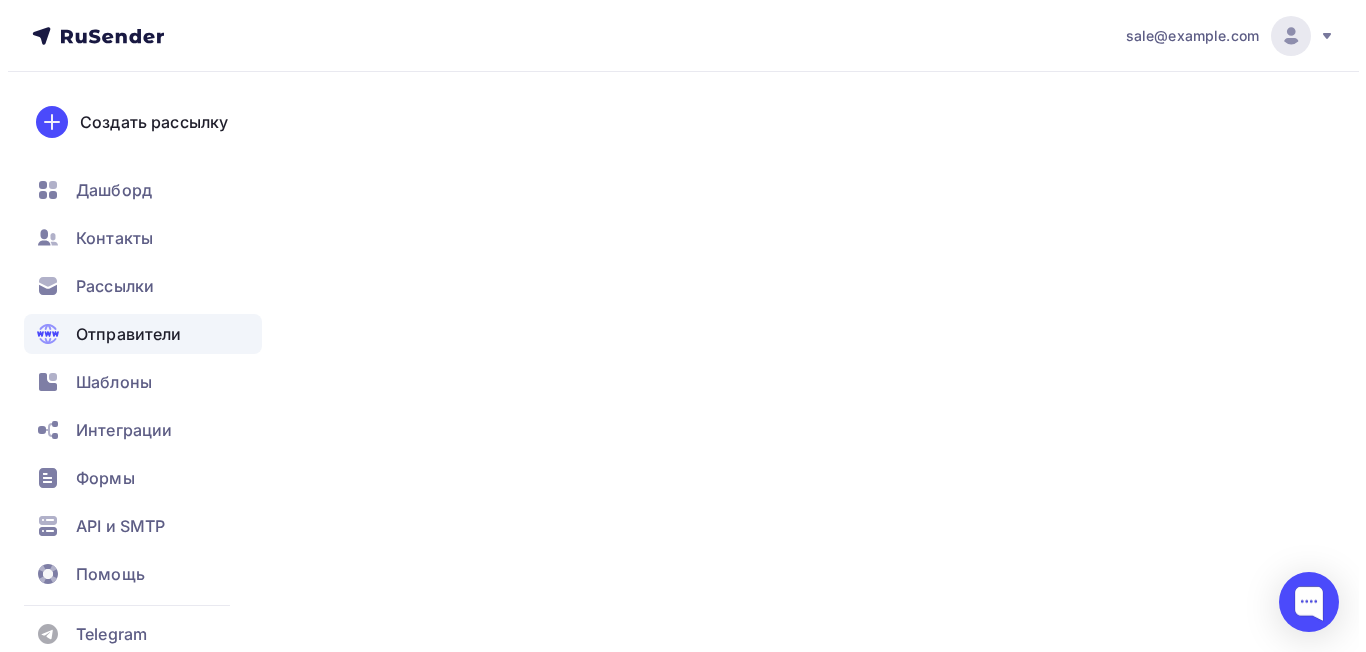 scroll, scrollTop: 0, scrollLeft: 0, axis: both 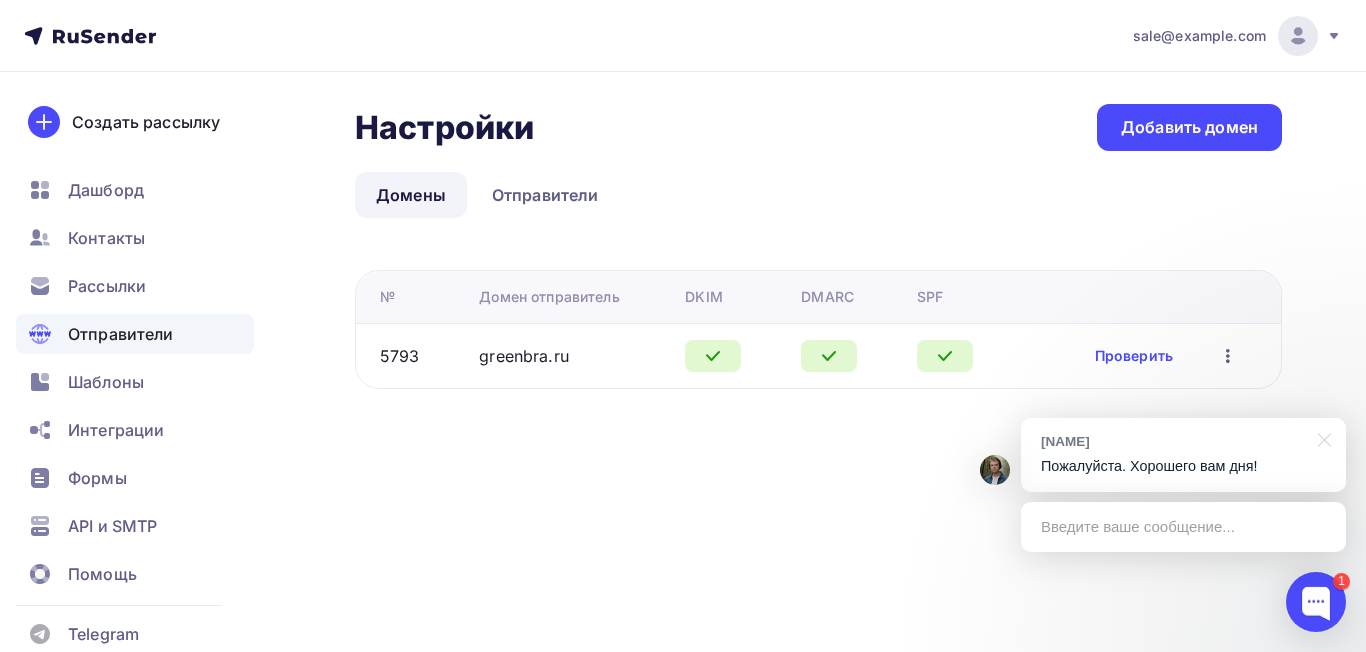 click on "Владимир" at bounding box center (1173, 441) 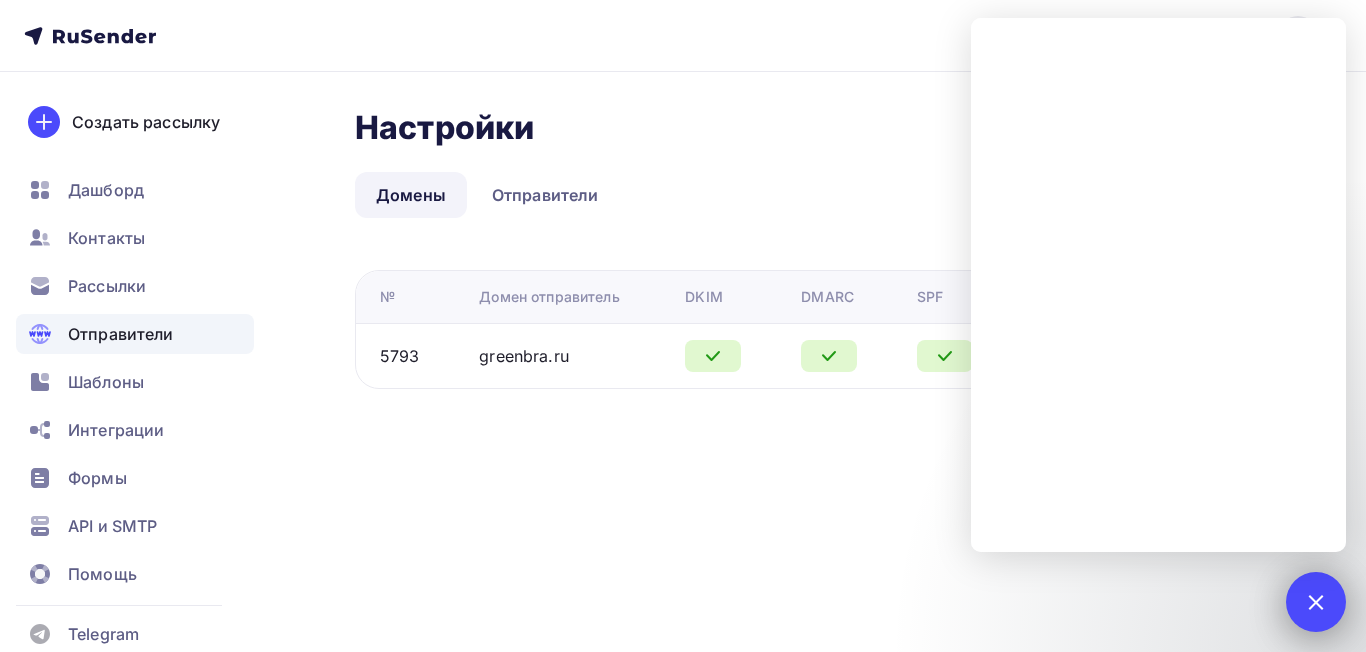 click on "1" at bounding box center (1316, 602) 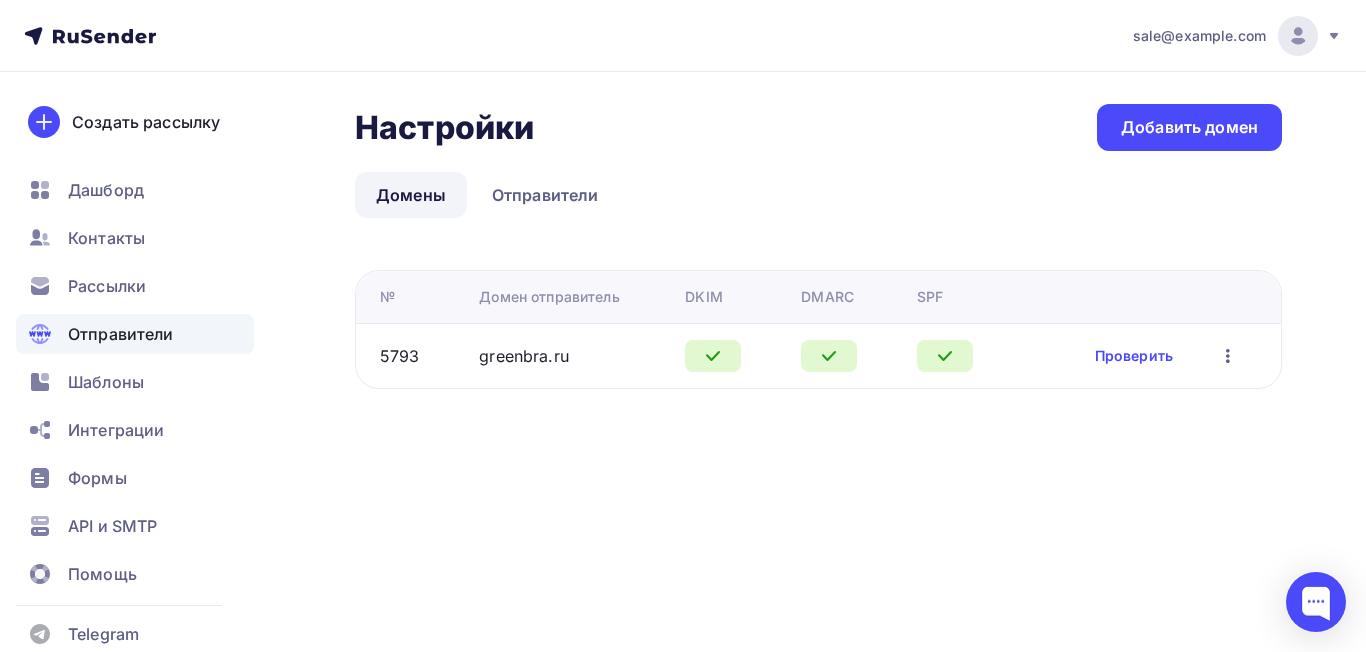 click on "sale@greenbra.ru             Аккаунт         Тарифы       Выйти
Создать рассылку
Дашборд
Контакты
Рассылки
Отправители
Шаблоны
Интеграции
Формы
API и SMTP
Помощь
Telegram
Аккаунт         Тарифы                   Помощь       Выйти     Настройки   Настройки
Добавить домен
Домены   Отправители
Домены
Отправители
№
5793" at bounding box center [683, 326] 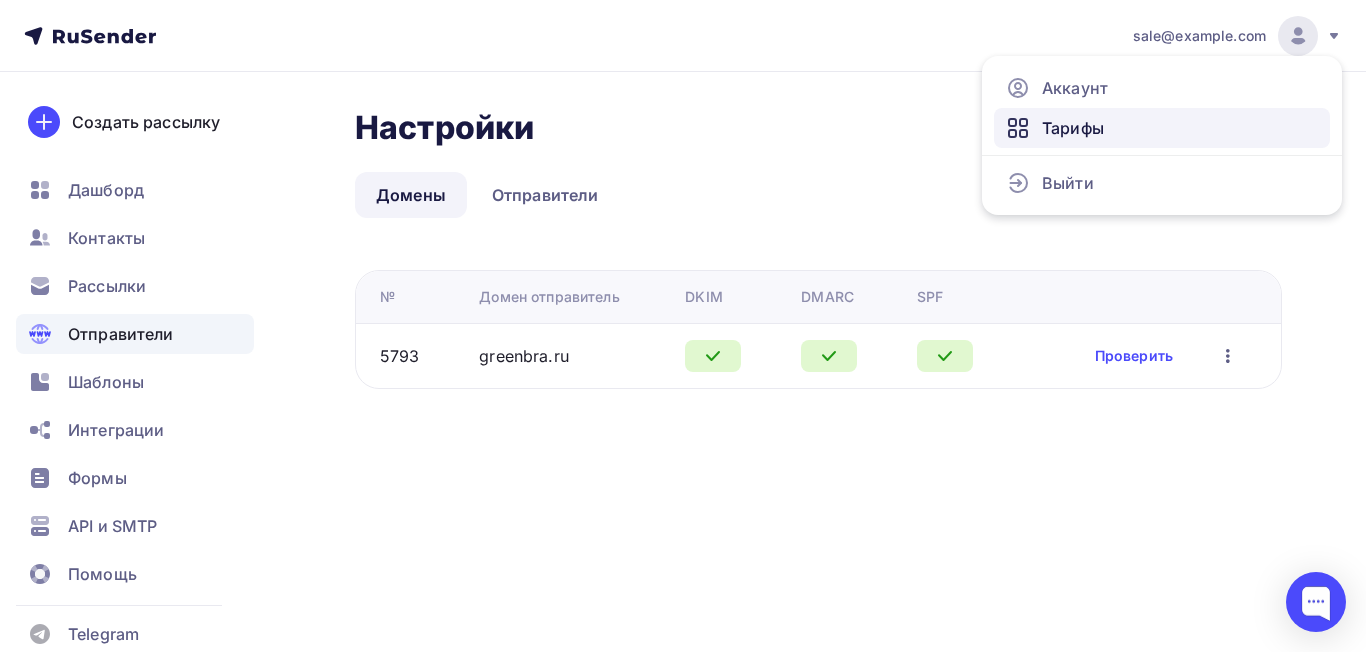 click on "Тарифы" at bounding box center (1162, 128) 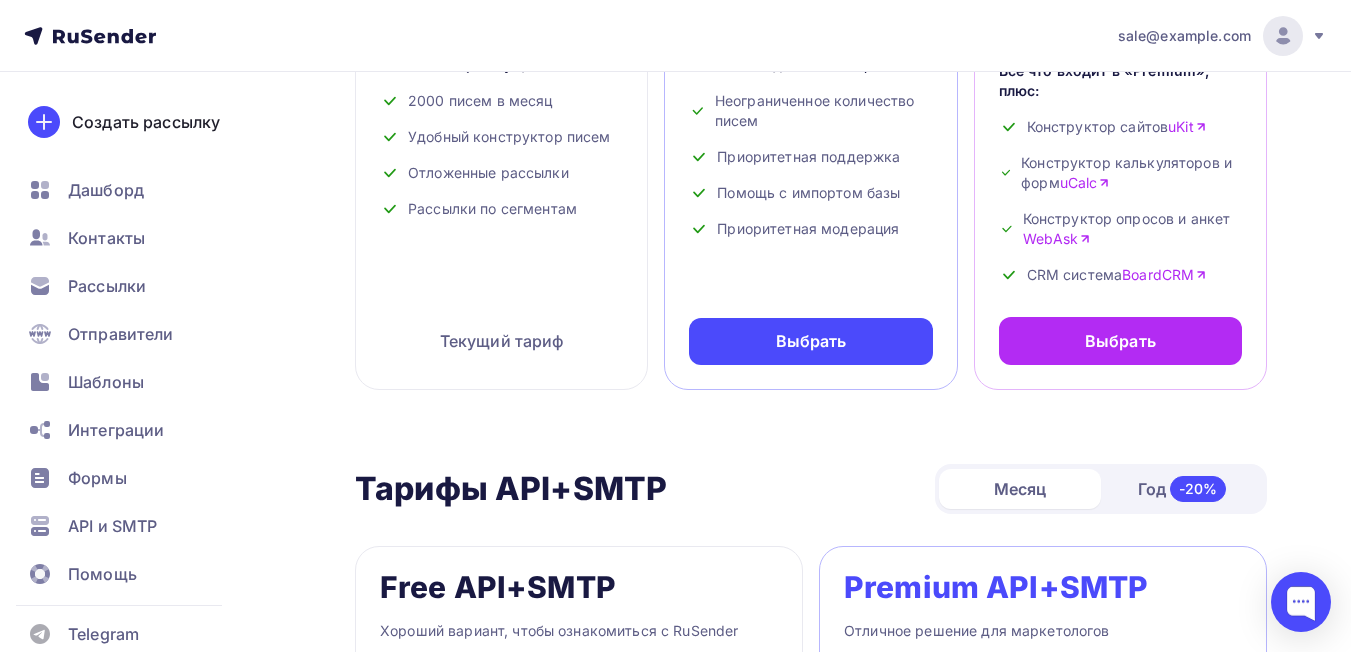 scroll, scrollTop: 500, scrollLeft: 0, axis: vertical 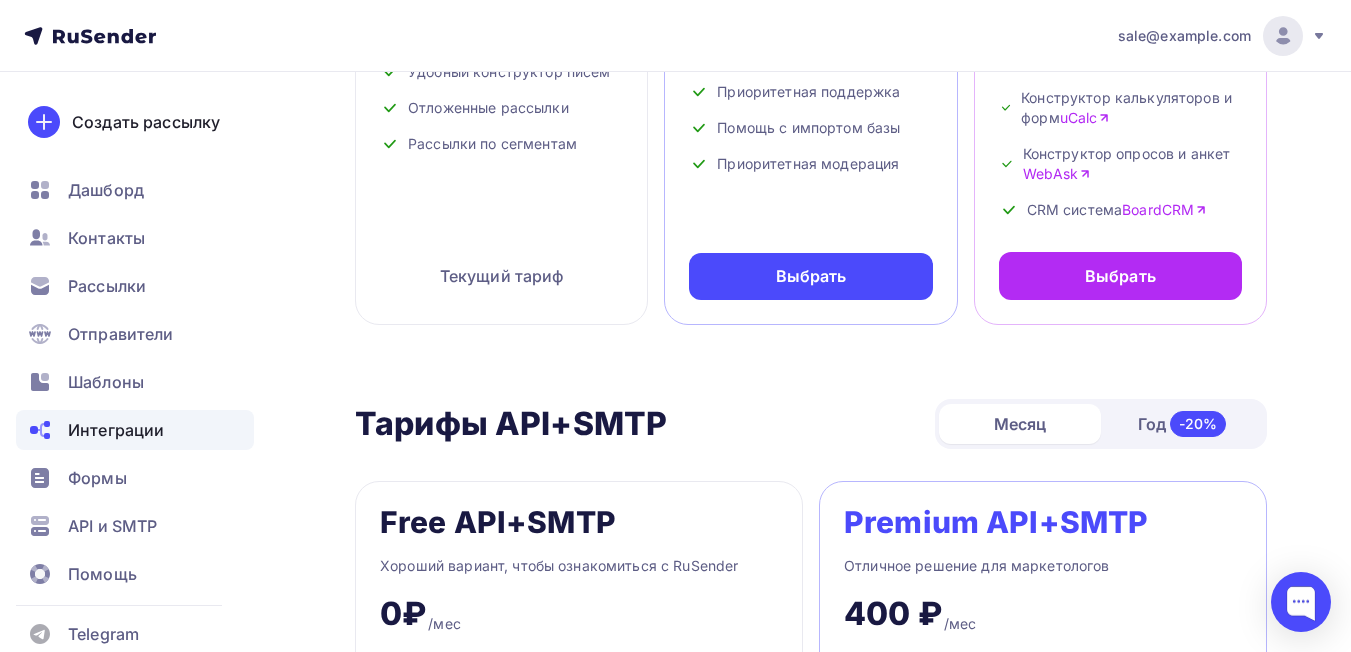 click on "Интеграции" at bounding box center (116, 430) 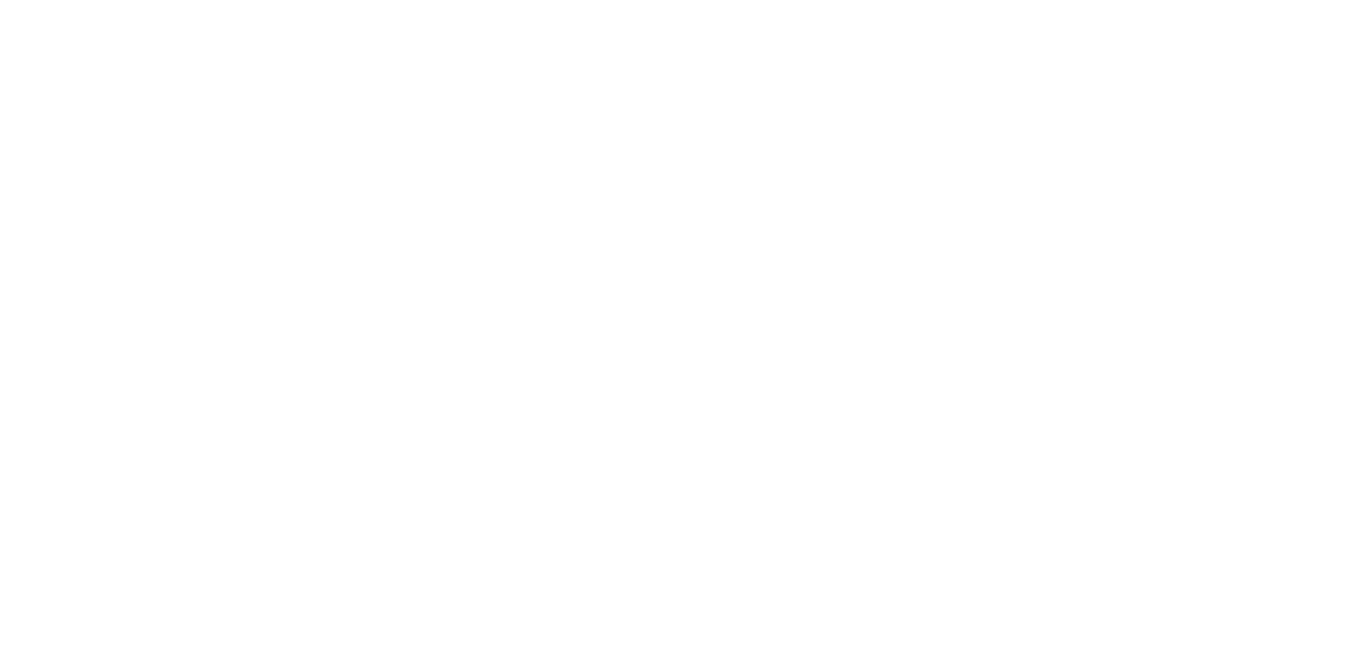 scroll, scrollTop: 0, scrollLeft: 0, axis: both 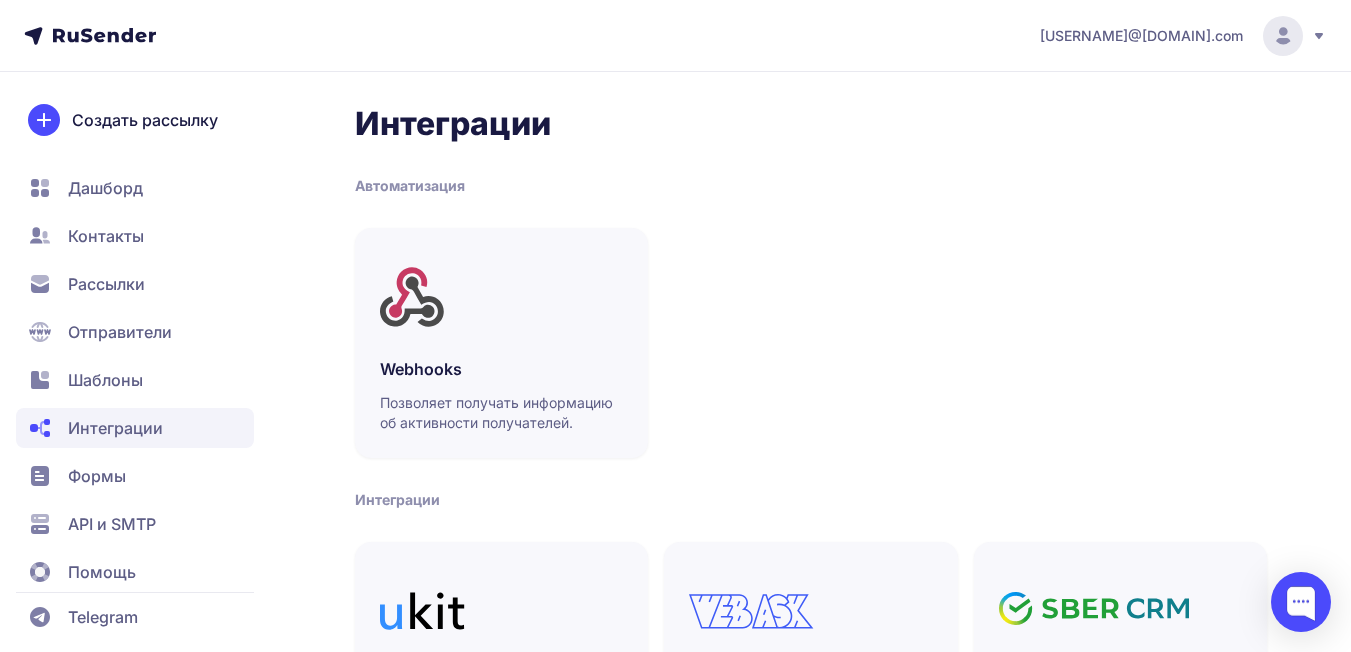 click on "[USERNAME]@[DOMAIN].com" at bounding box center [1183, 36] 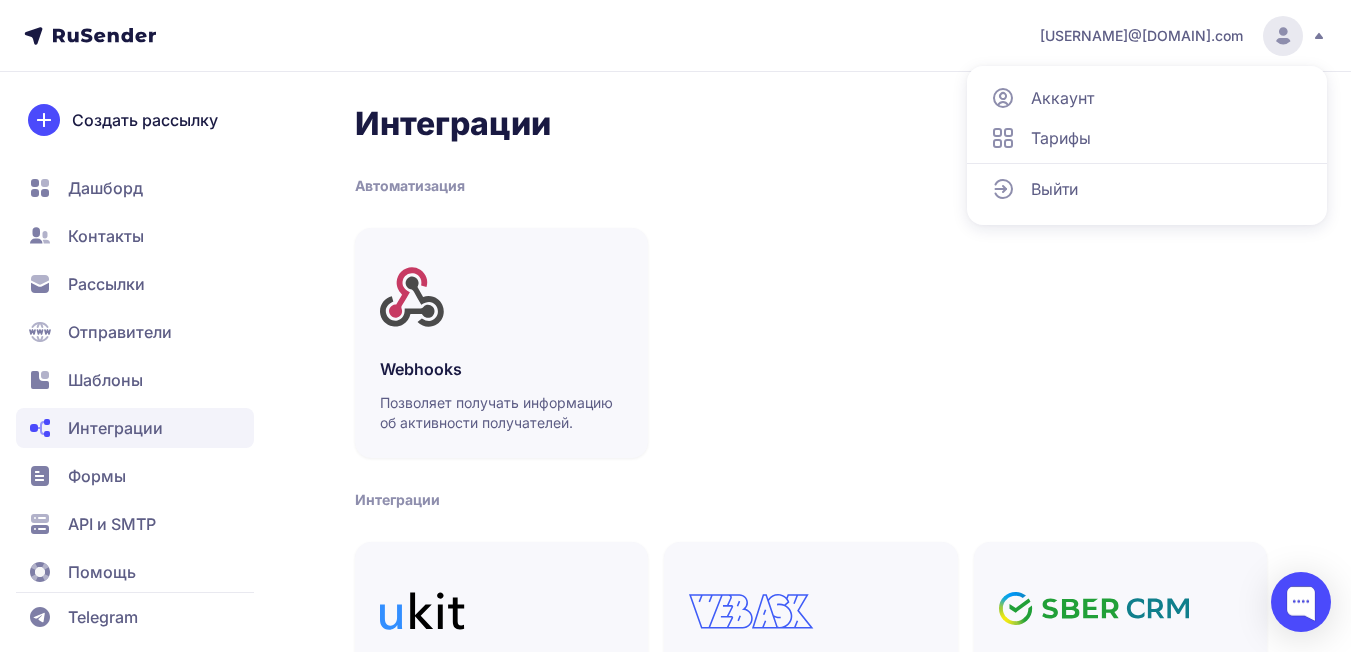 click on "Тарифы" 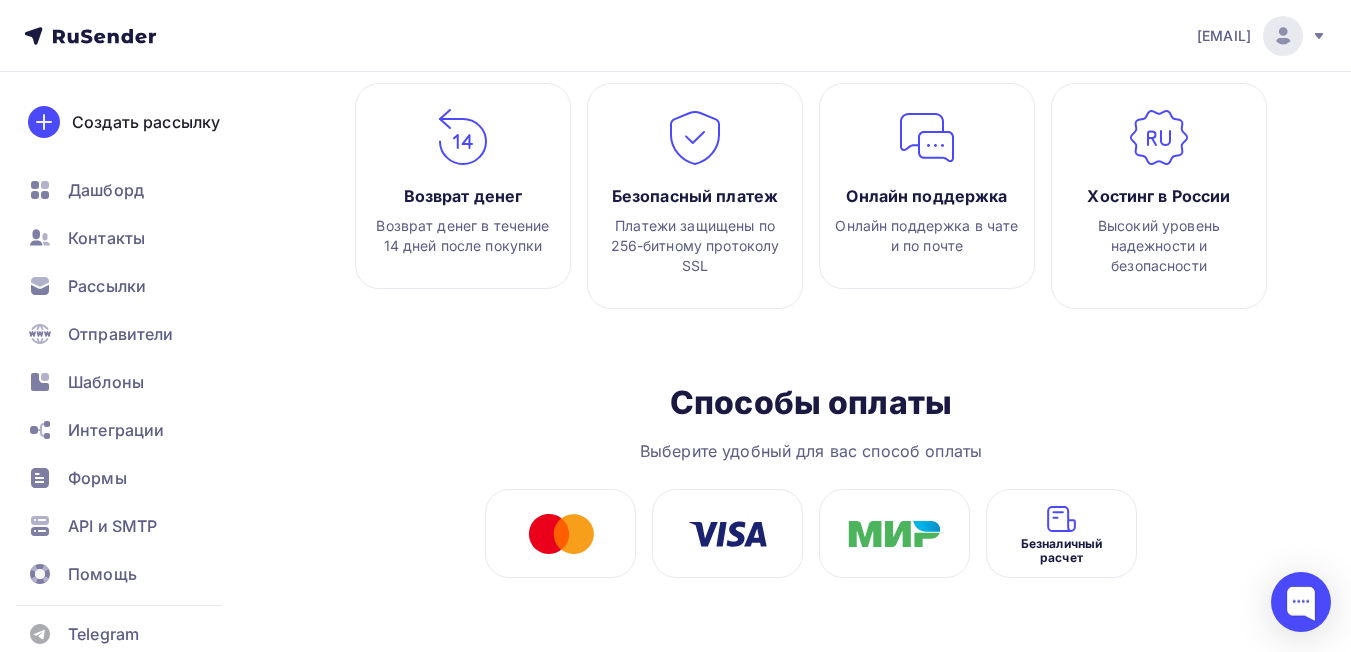 scroll, scrollTop: 2556, scrollLeft: 0, axis: vertical 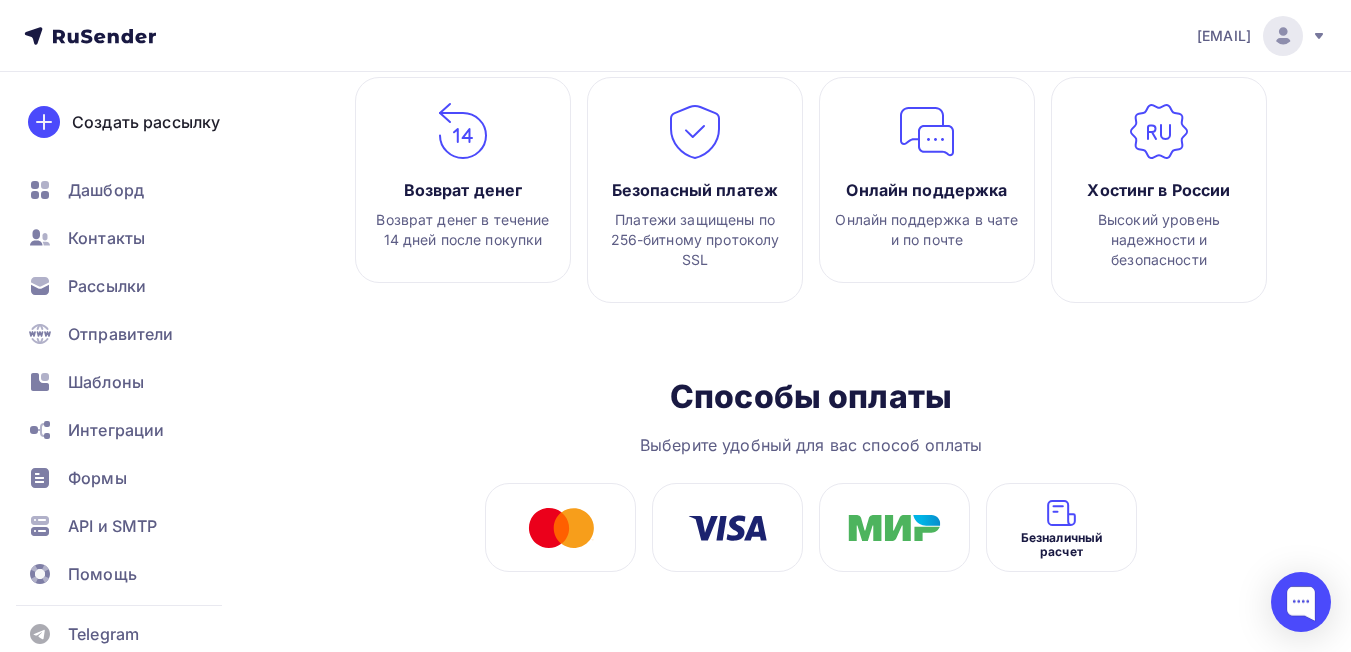 click at bounding box center [1283, 36] 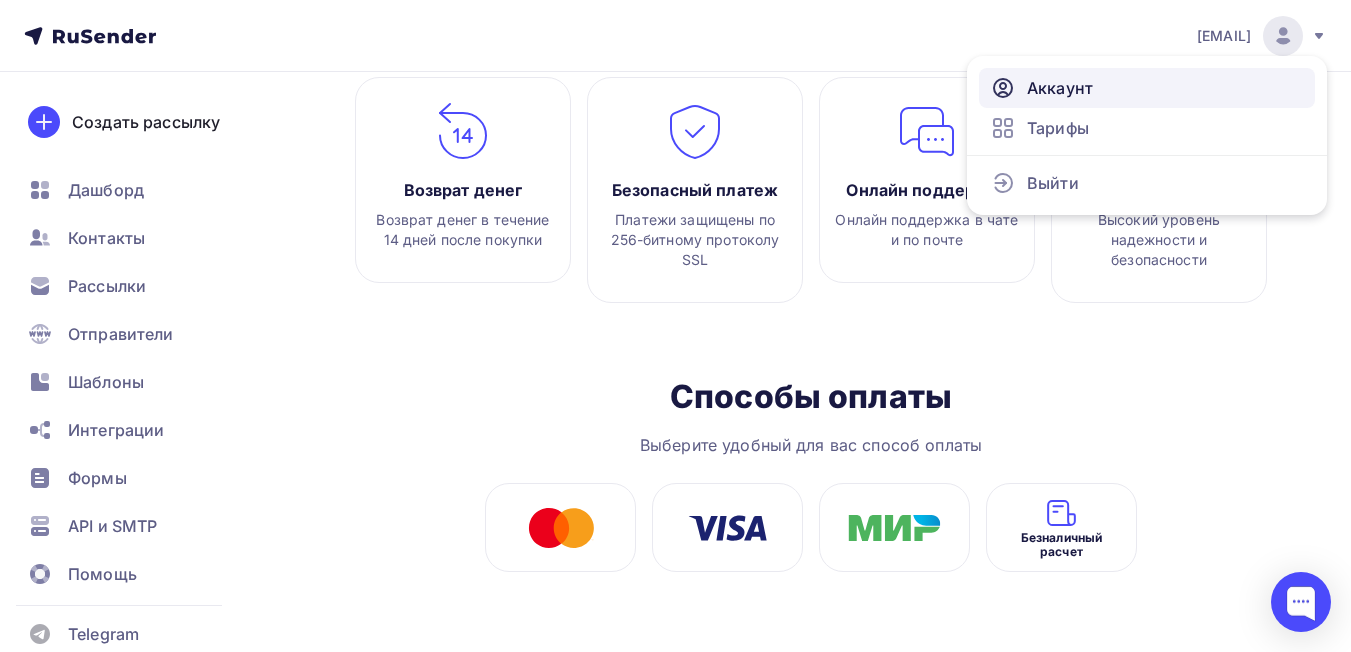 click on "Аккаунт" at bounding box center (1147, 88) 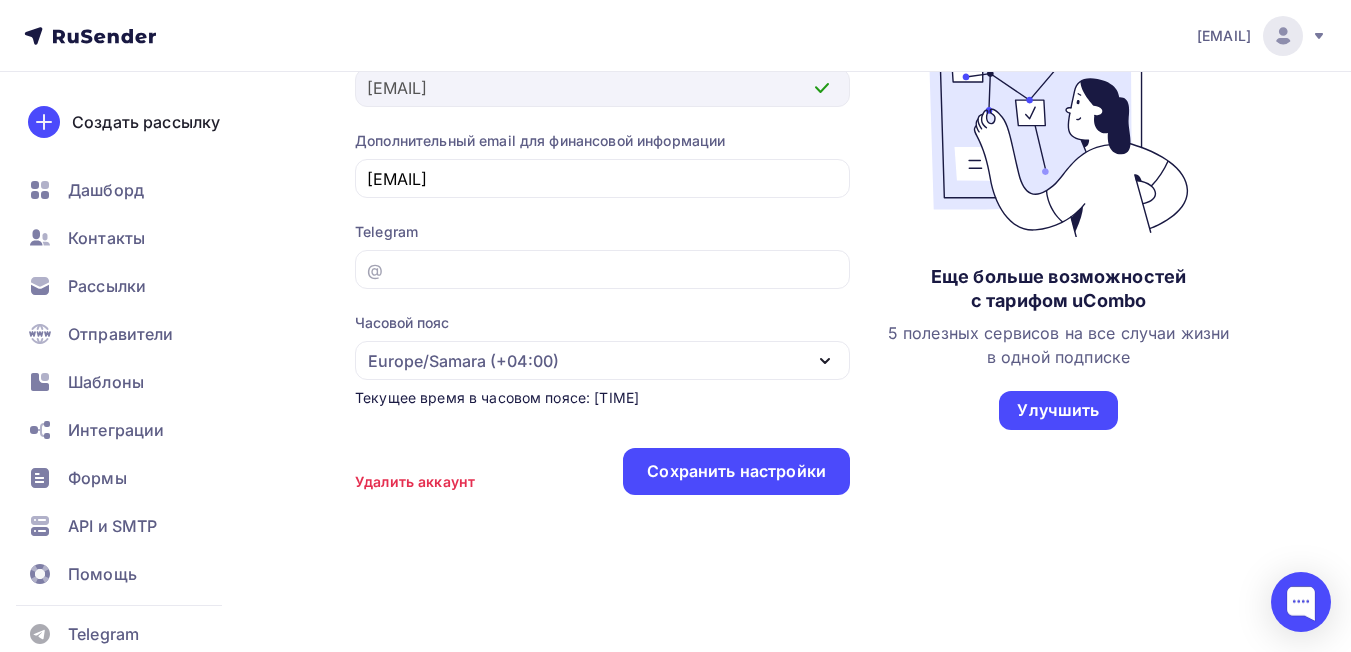 scroll, scrollTop: 0, scrollLeft: 0, axis: both 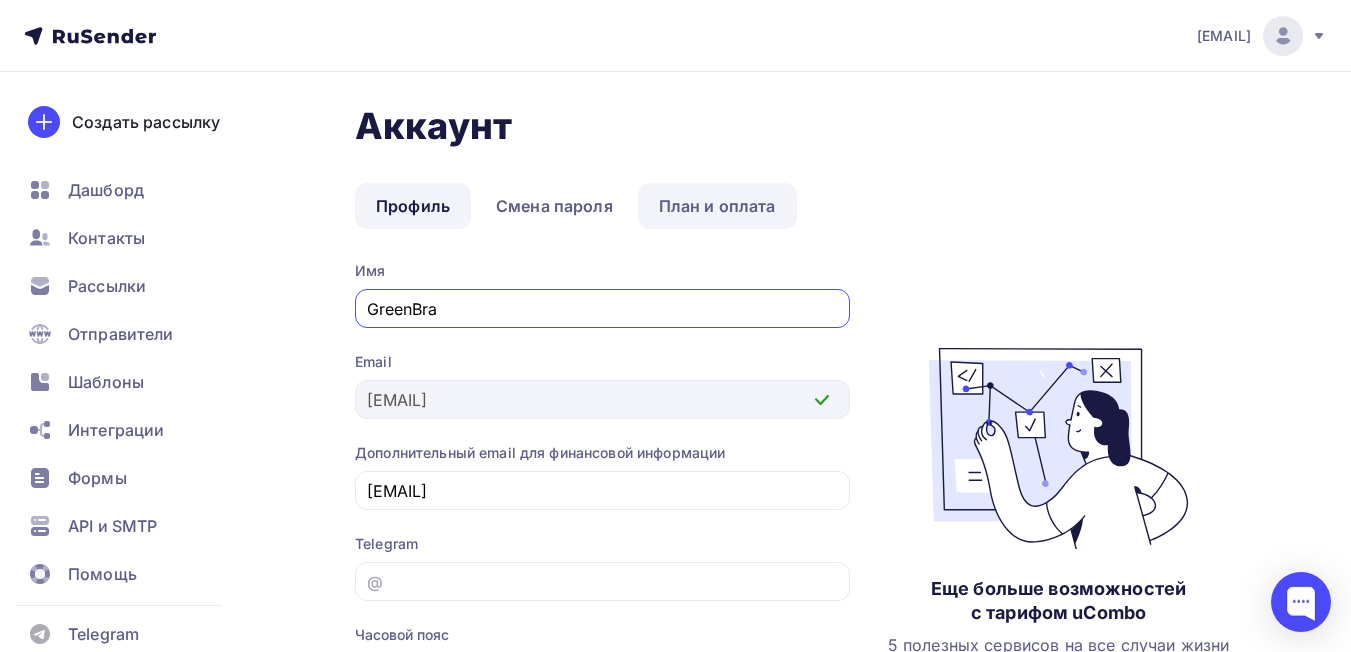 click on "План и оплата" at bounding box center (717, 206) 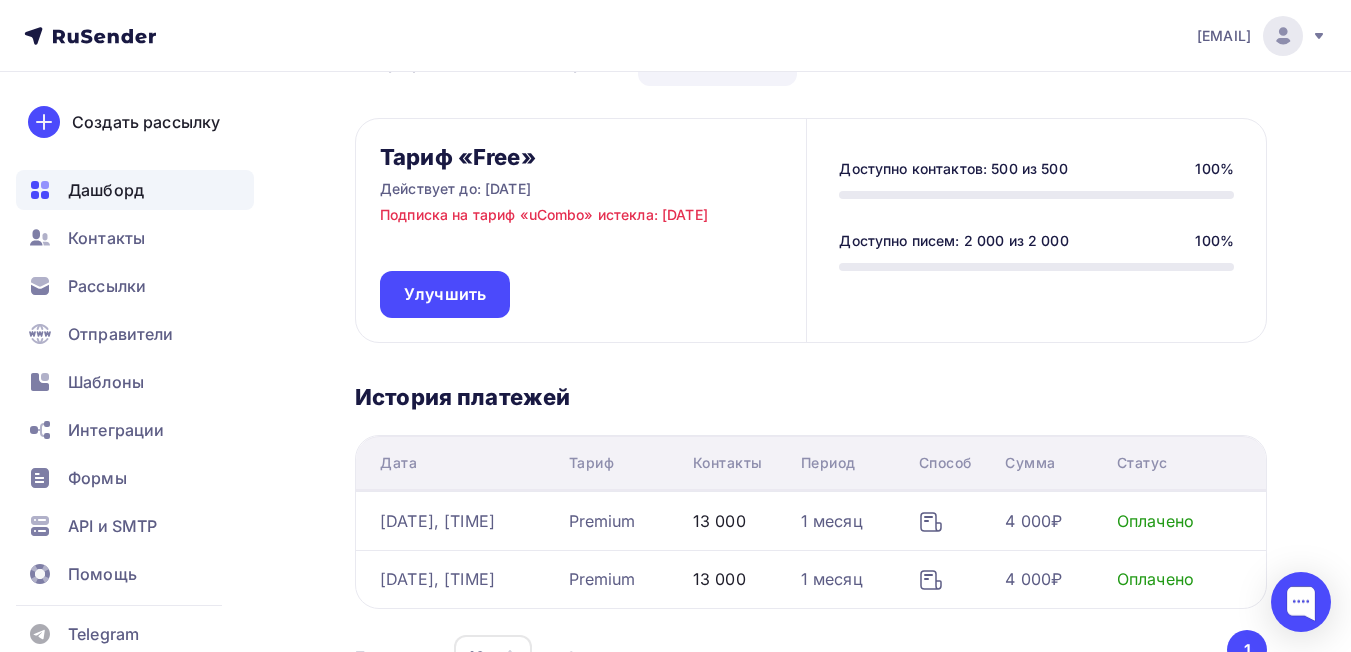 scroll, scrollTop: 0, scrollLeft: 0, axis: both 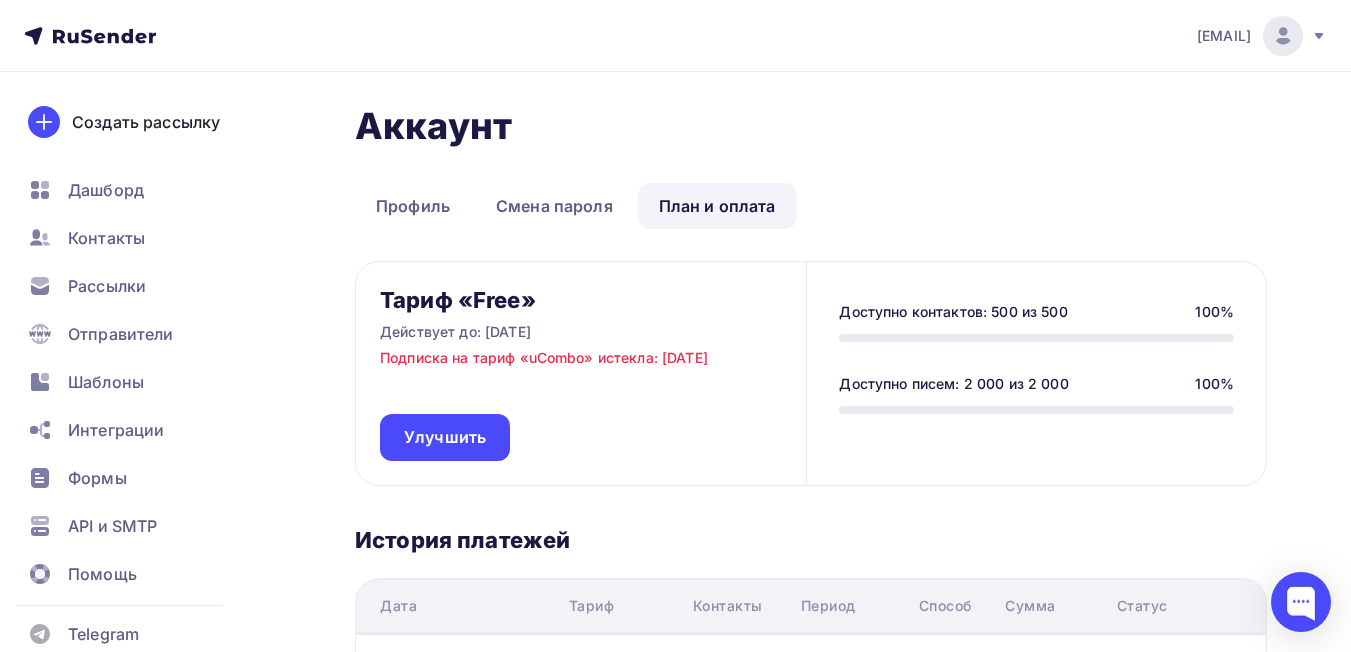 click at bounding box center (1283, 36) 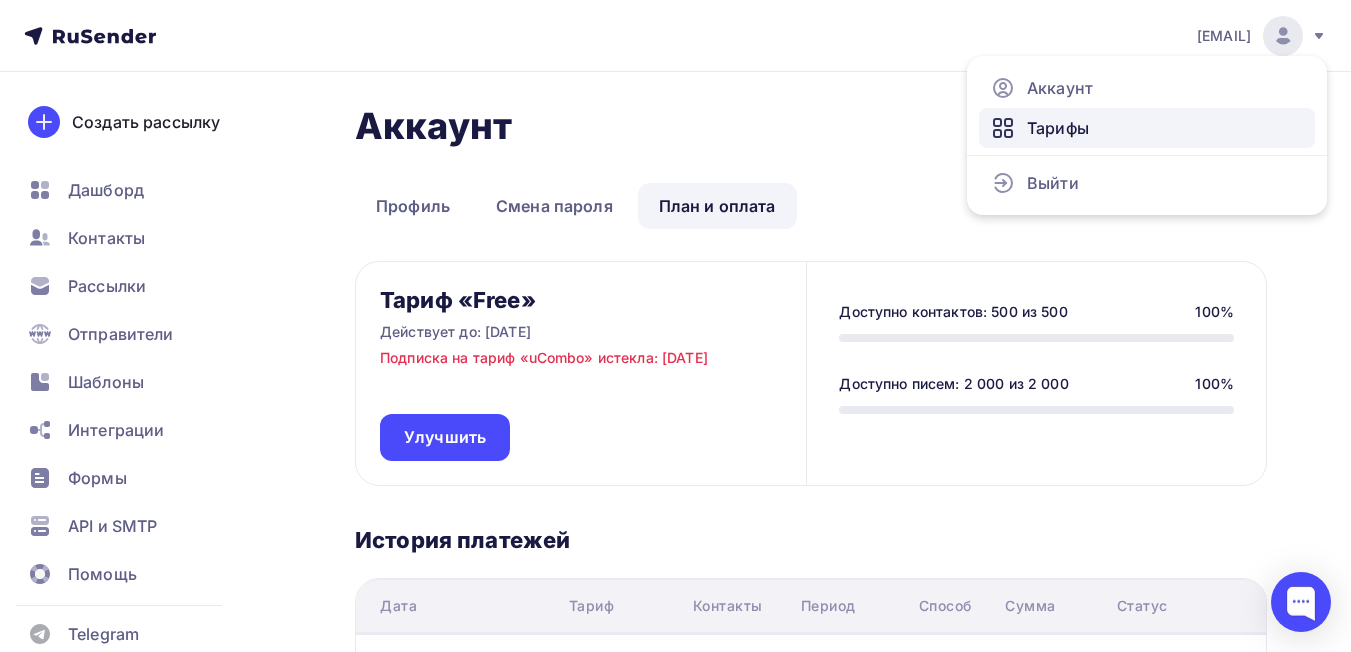 click on "Тарифы" at bounding box center [1058, 128] 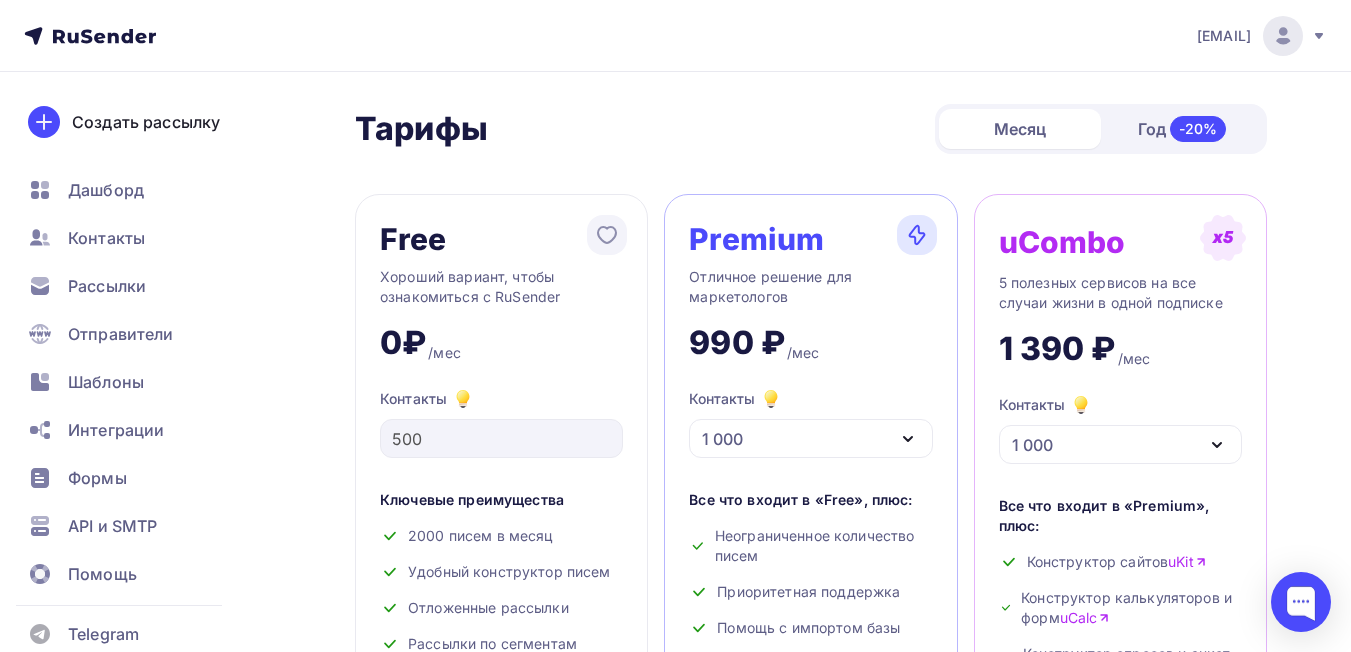 click on "Месяц" at bounding box center [1020, 129] 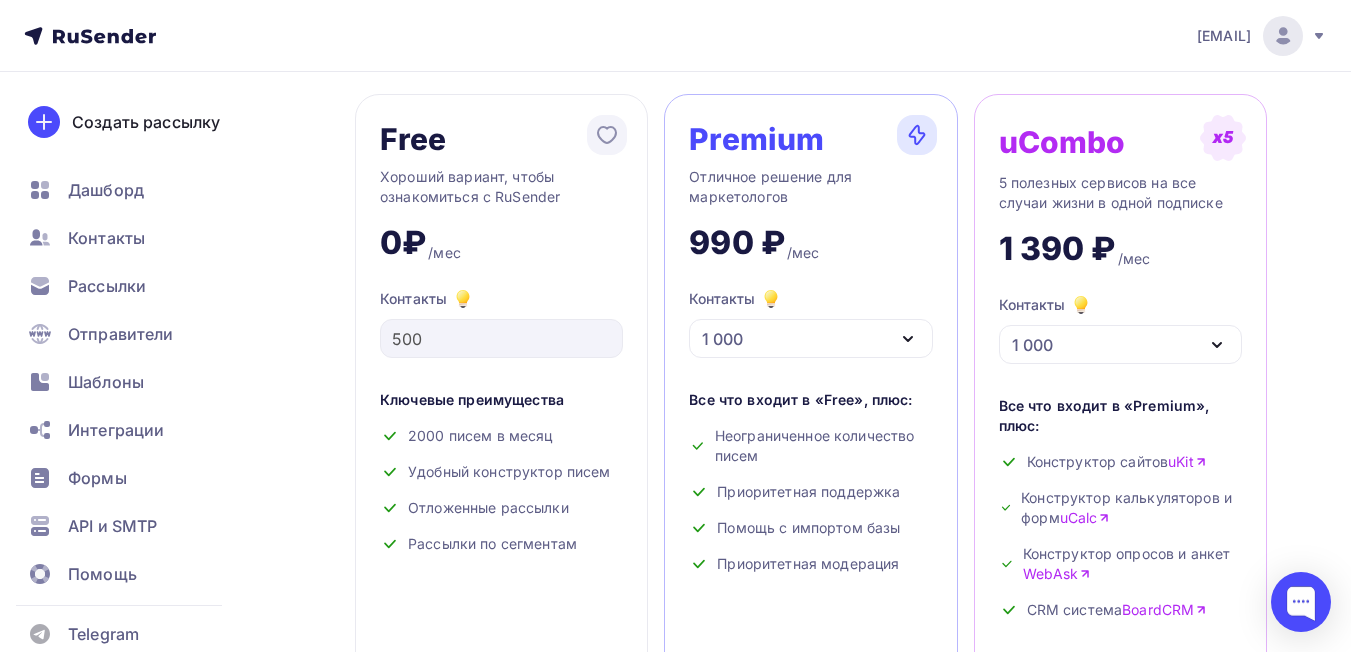 click on "1 000" at bounding box center (810, 338) 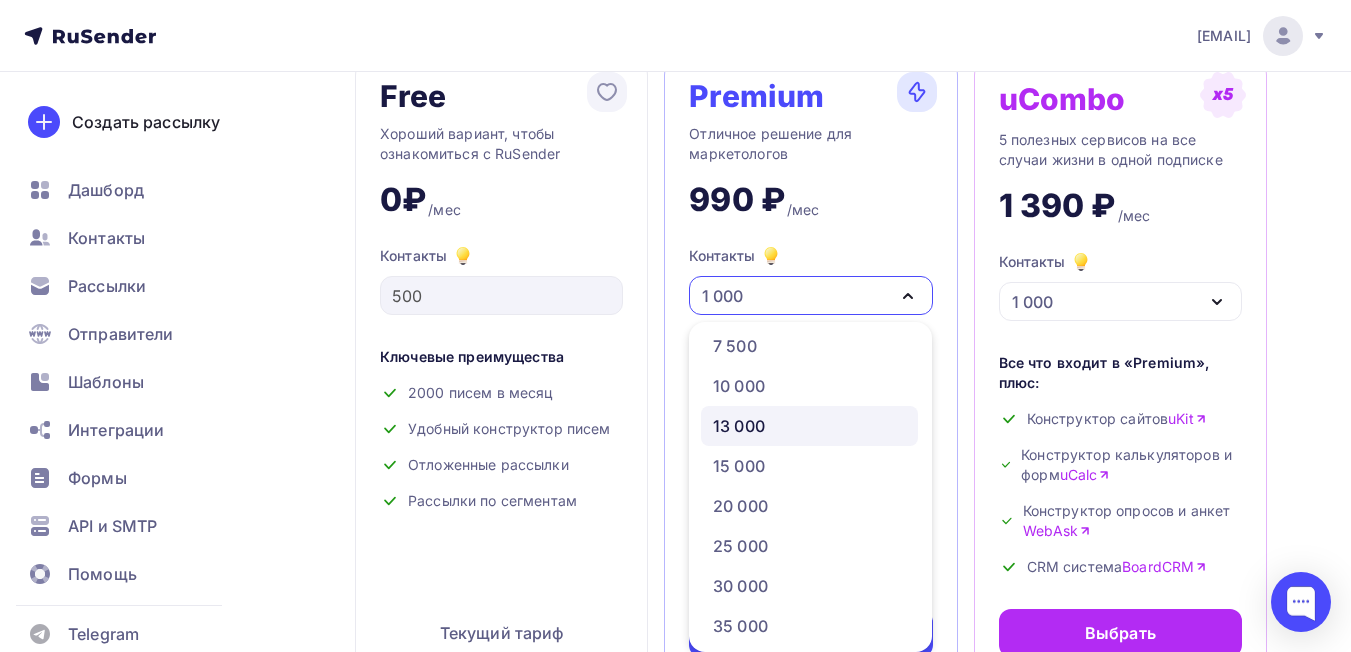 scroll, scrollTop: 200, scrollLeft: 0, axis: vertical 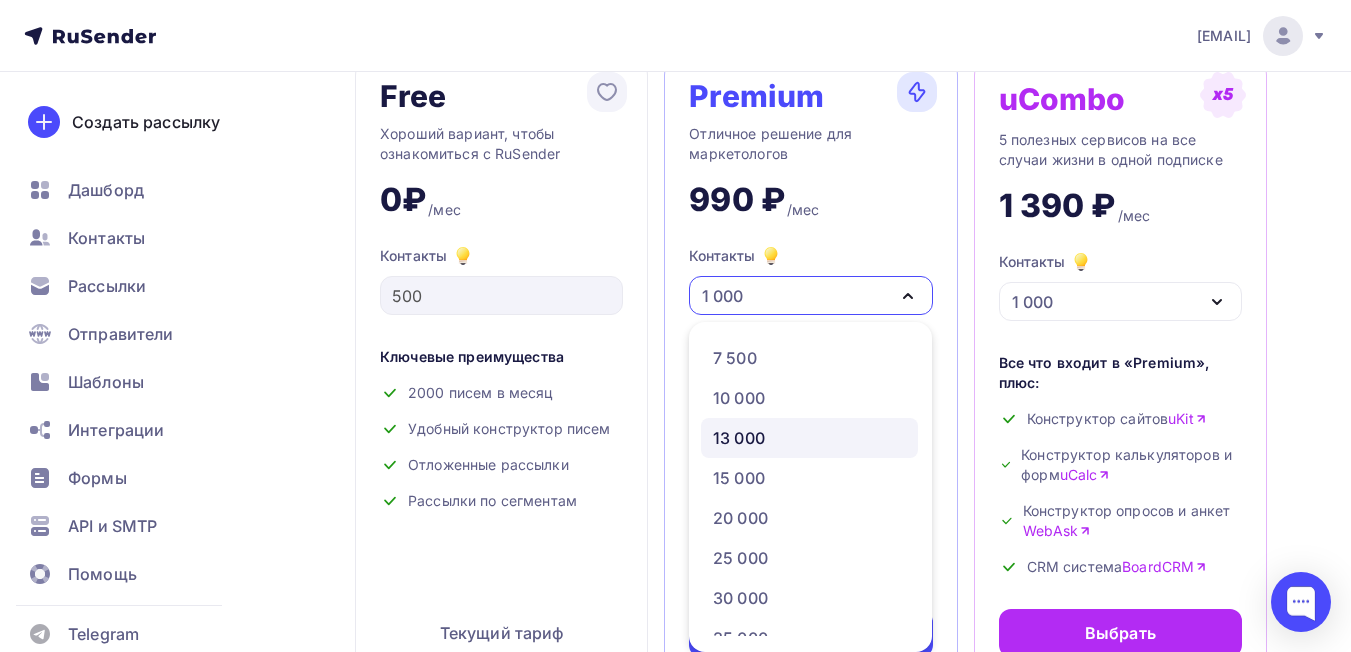 click on "13 000" at bounding box center [739, 438] 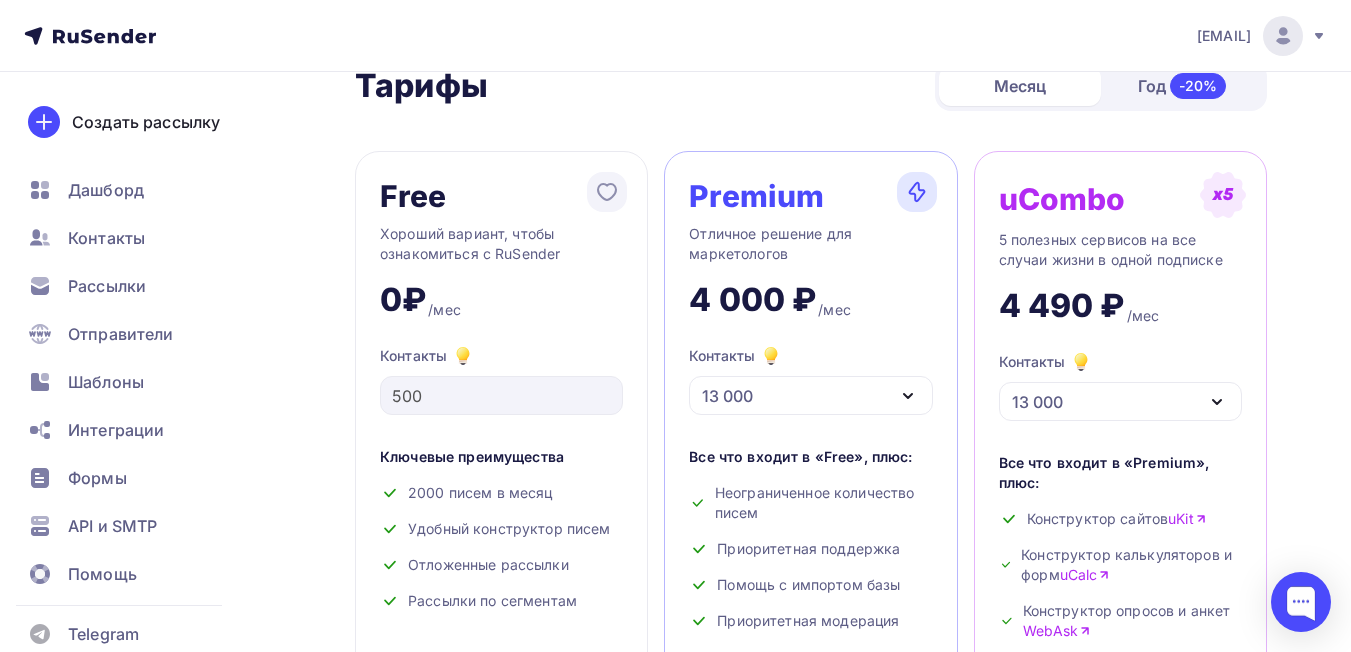 scroll, scrollTop: 0, scrollLeft: 0, axis: both 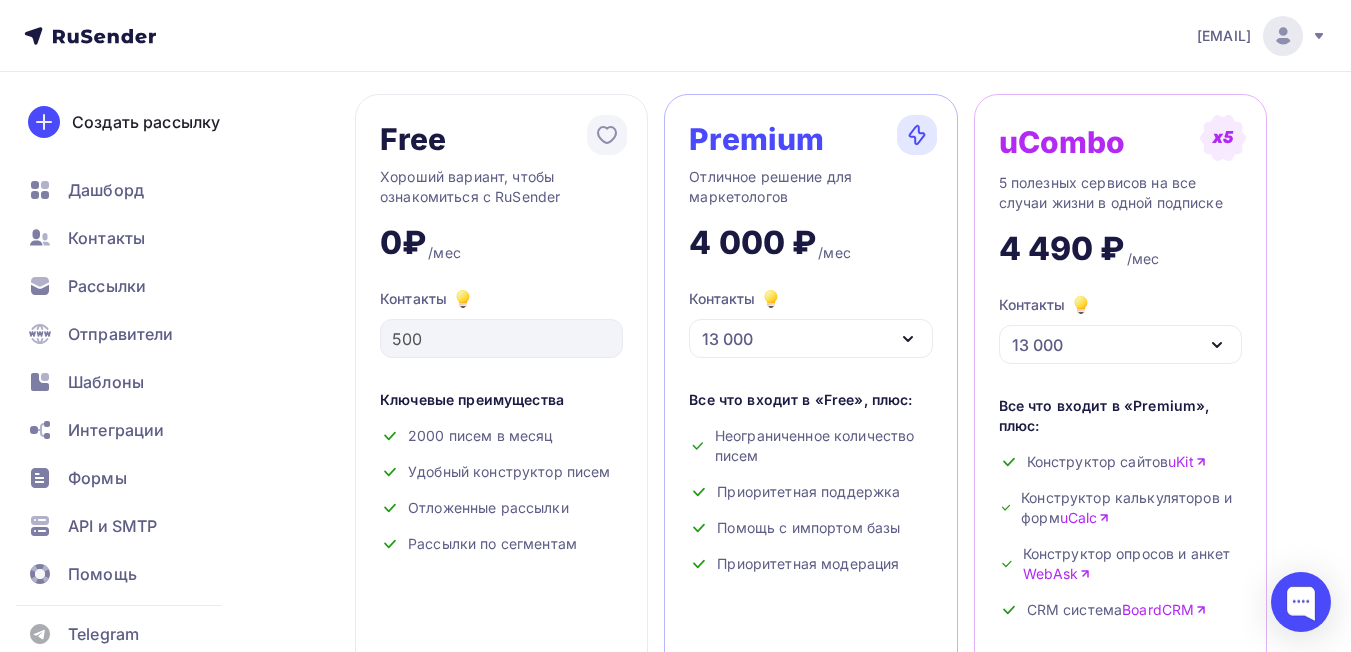 click on "13 000" at bounding box center (727, 339) 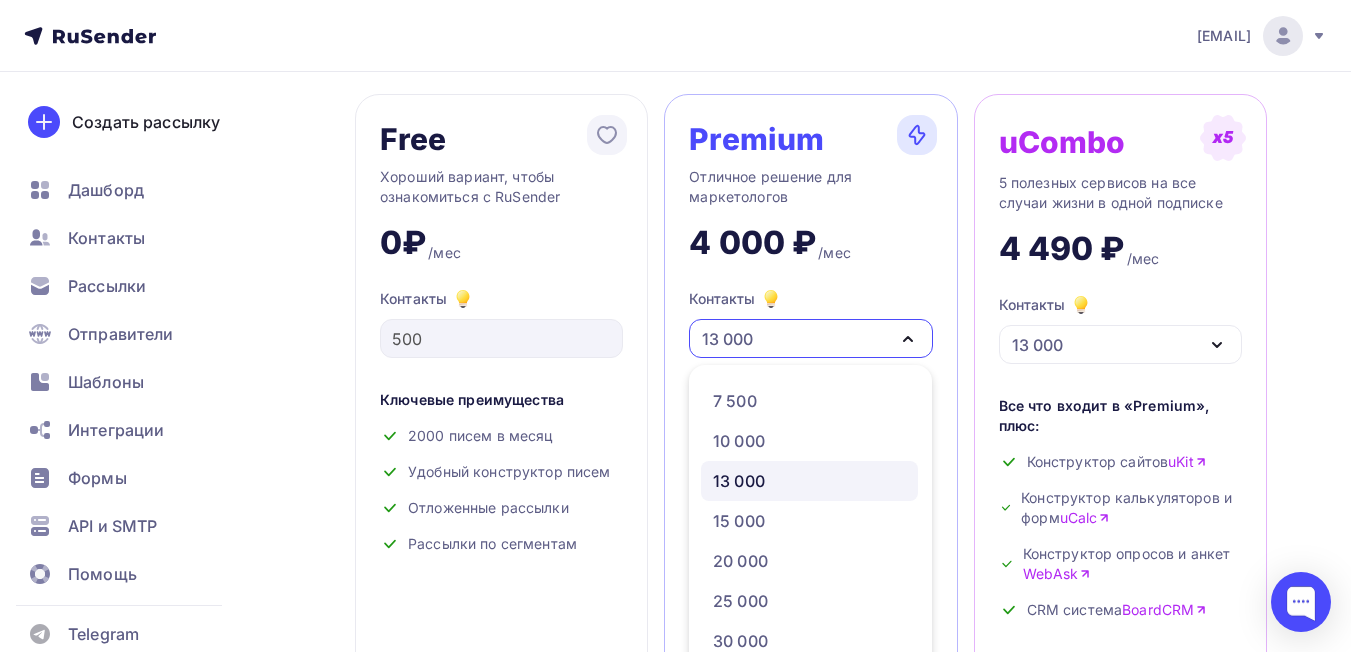 scroll, scrollTop: 143, scrollLeft: 0, axis: vertical 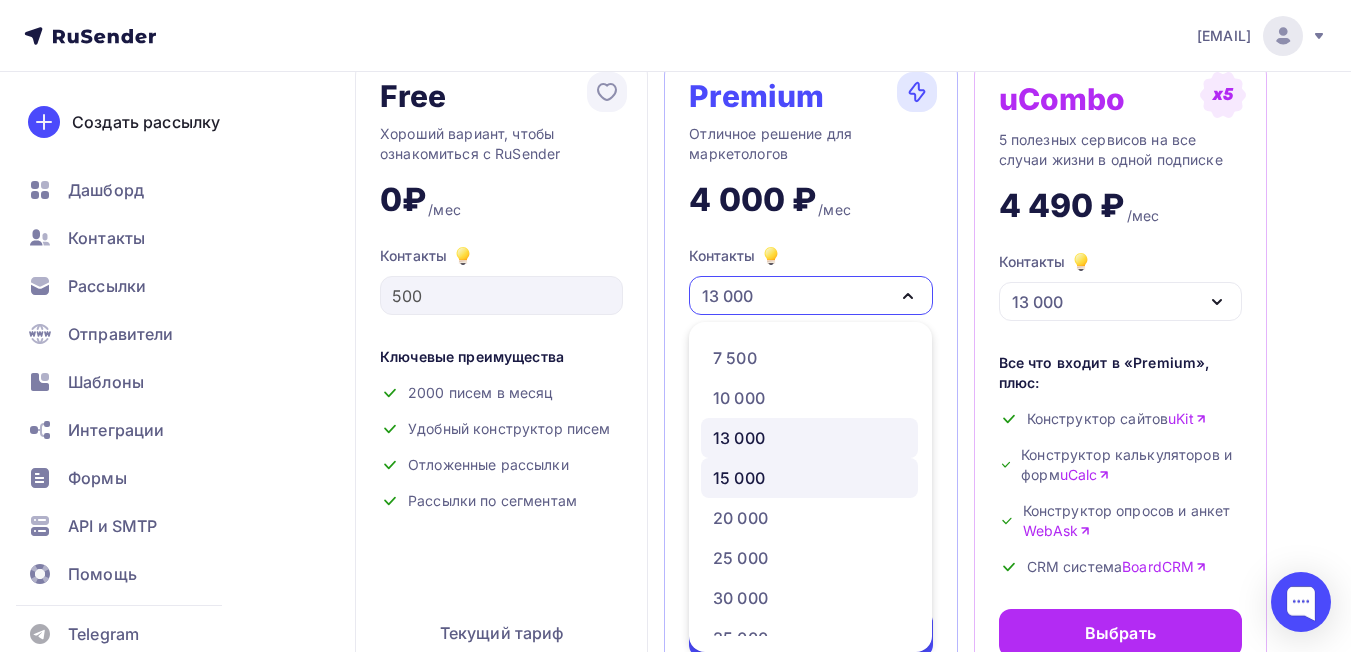 click on "15 000" at bounding box center (739, 478) 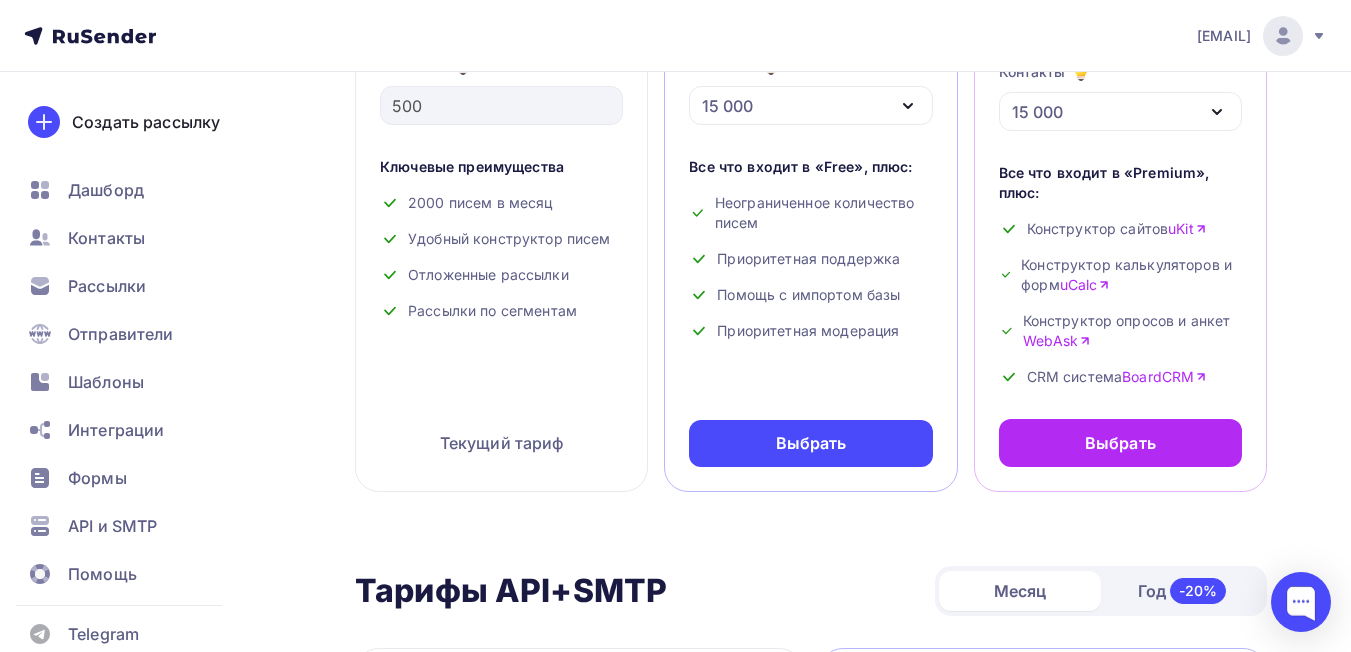 scroll, scrollTop: 400, scrollLeft: 0, axis: vertical 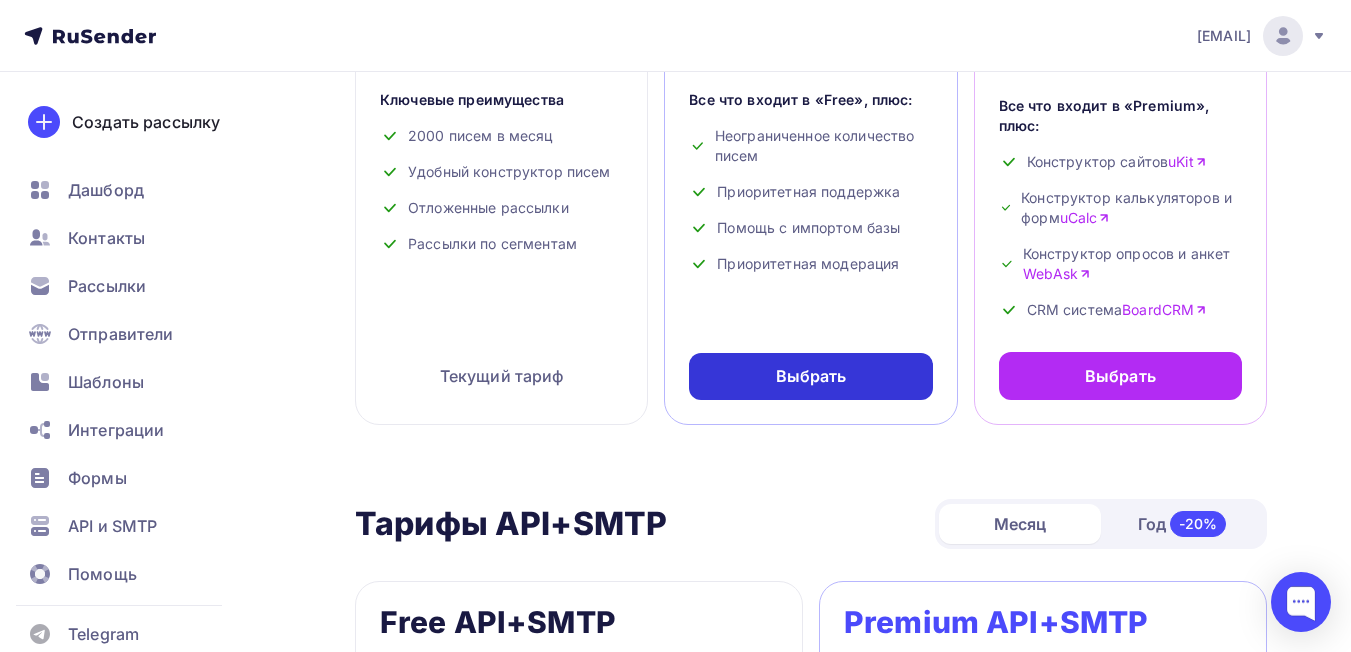 click on "Выбрать" at bounding box center [811, 376] 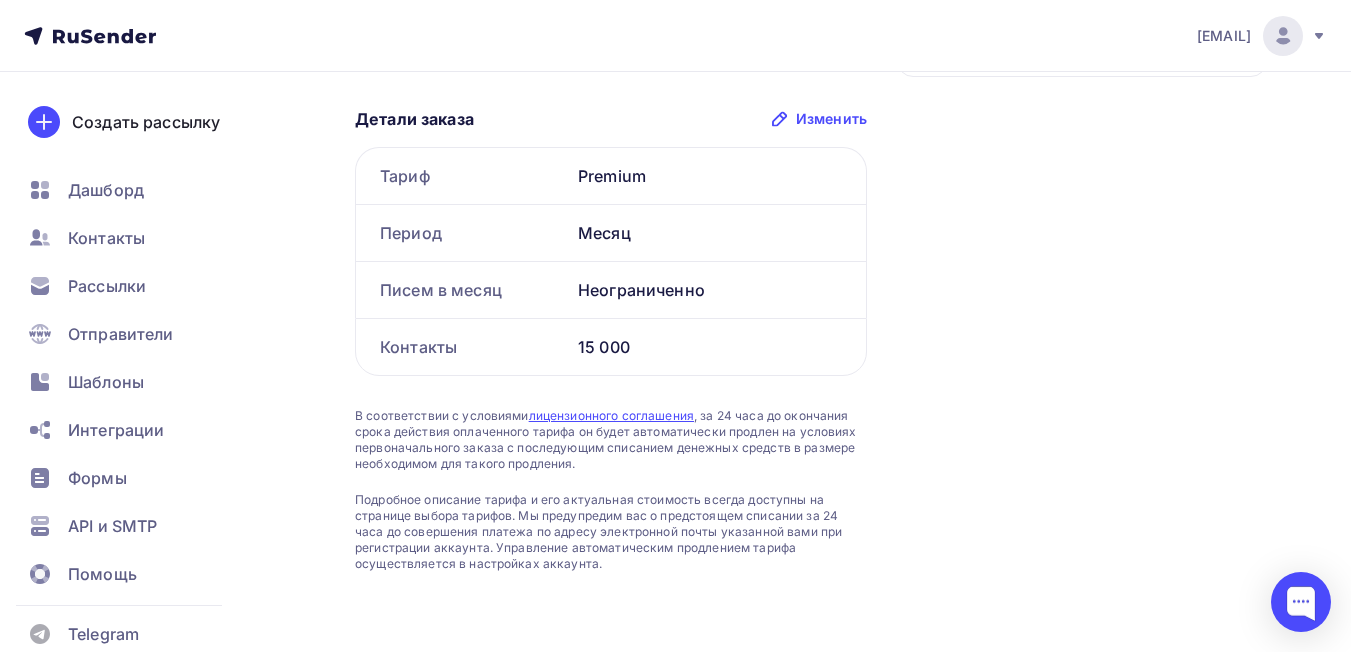 scroll, scrollTop: 0, scrollLeft: 0, axis: both 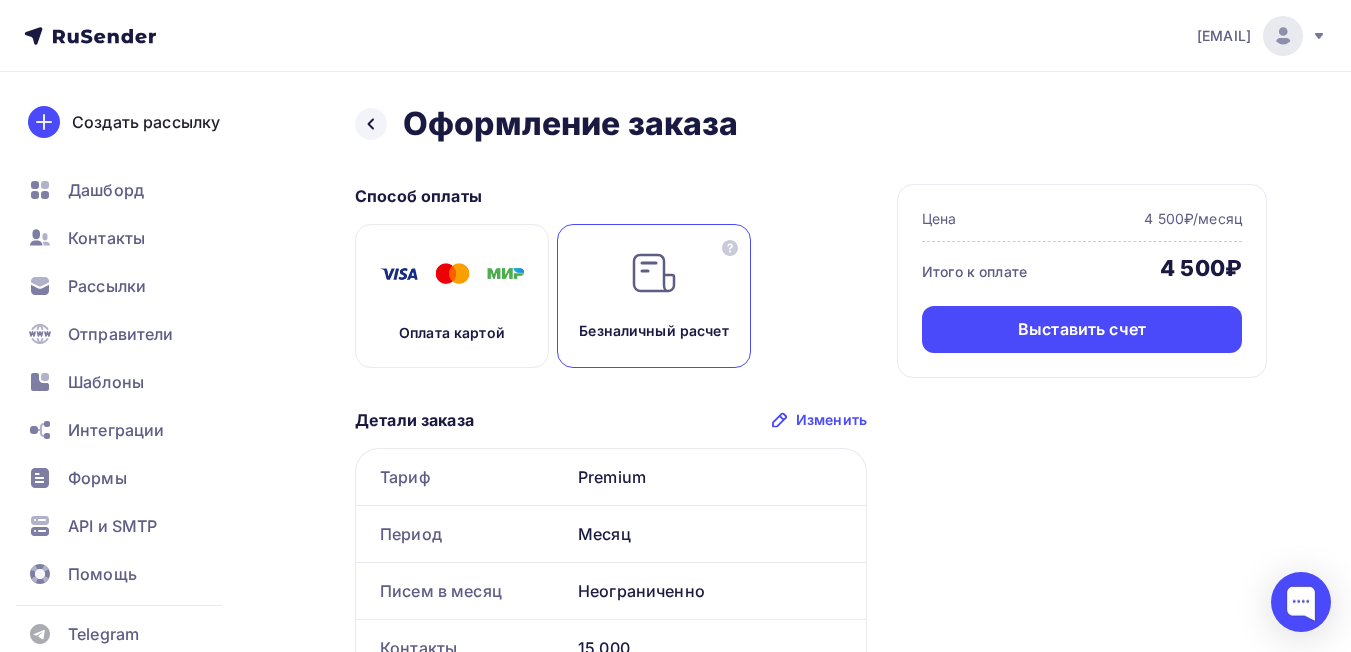 click on "Безналичный расчет" at bounding box center [654, 296] 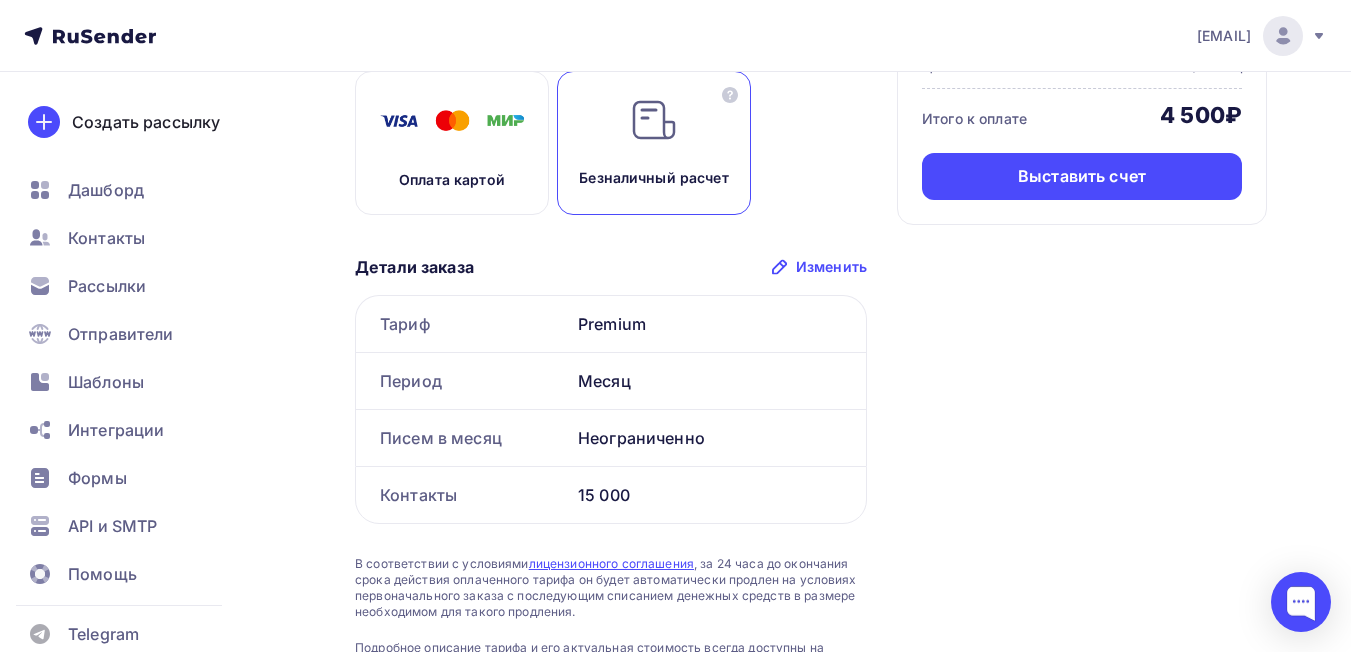 scroll, scrollTop: 0, scrollLeft: 0, axis: both 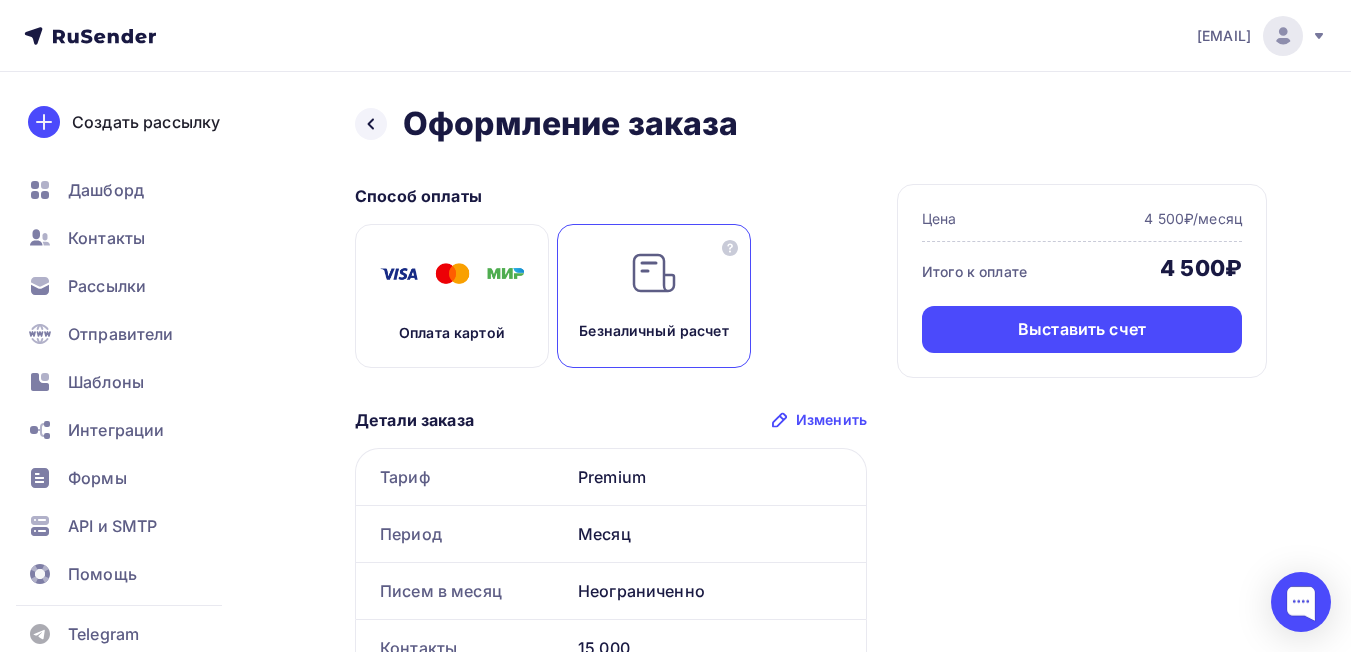 click on "Безналичный расчет" at bounding box center (654, 296) 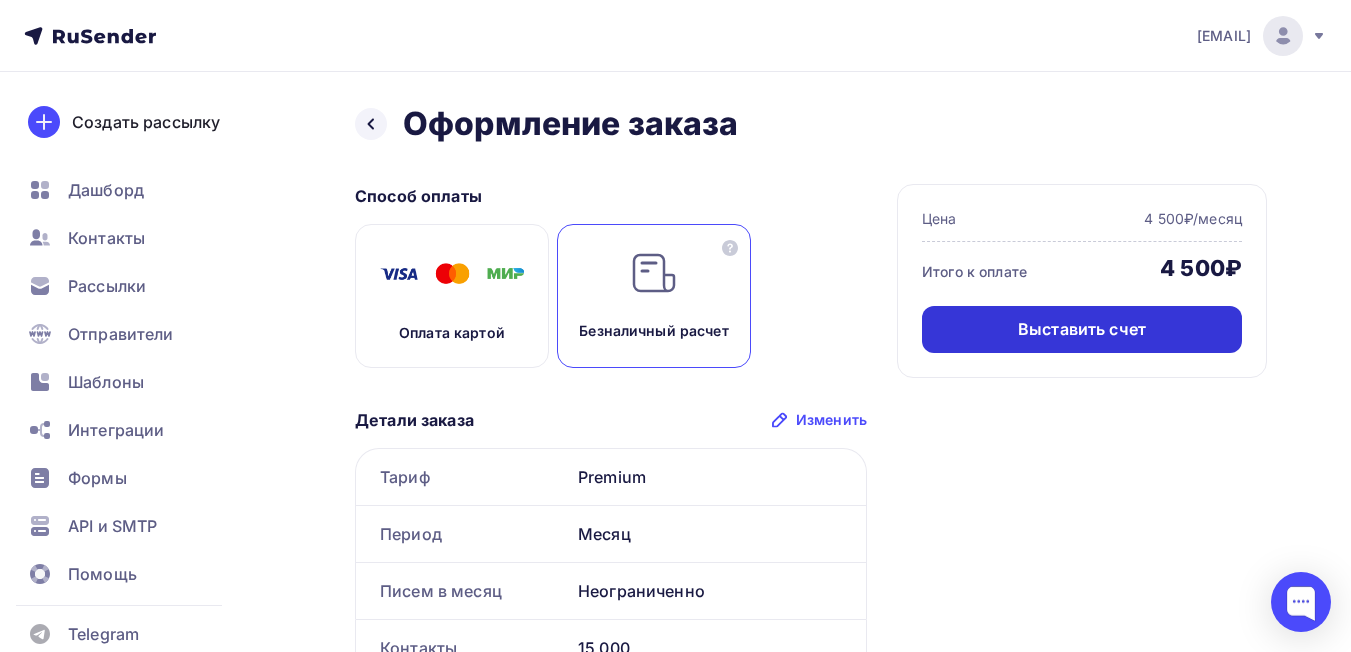 click on "Выставить счет" at bounding box center (1082, 329) 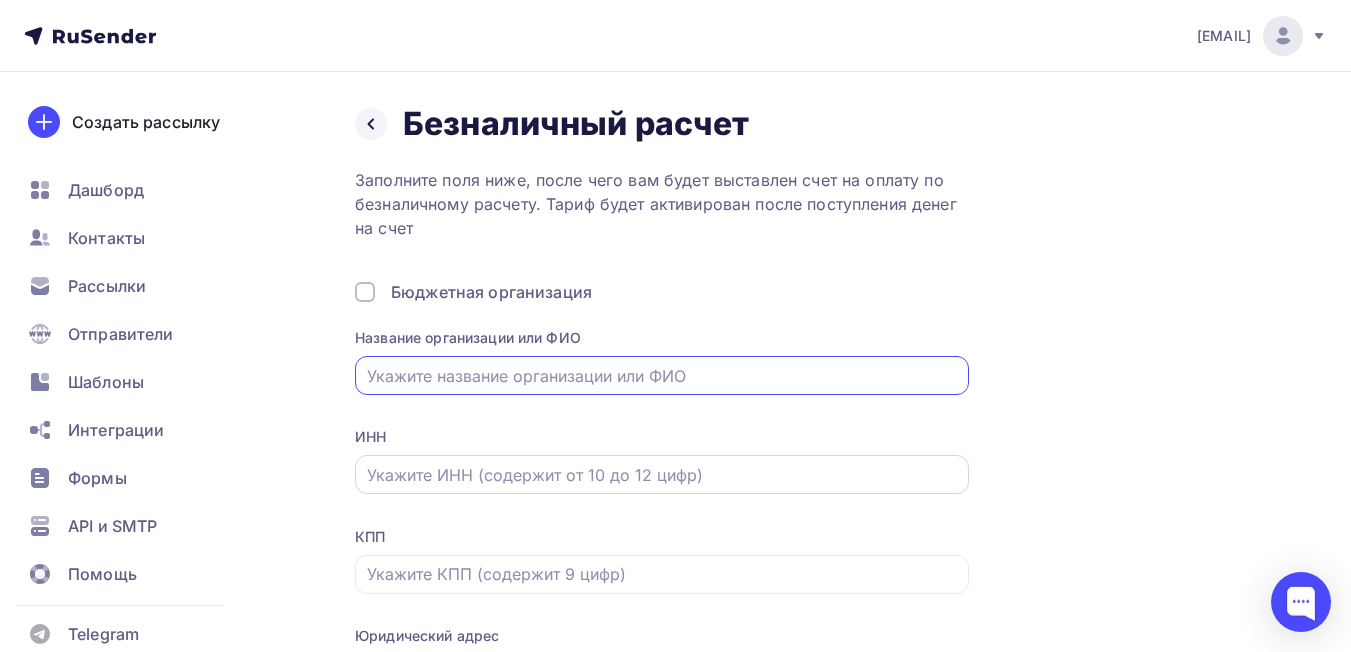 type on "ООО Хлопок" 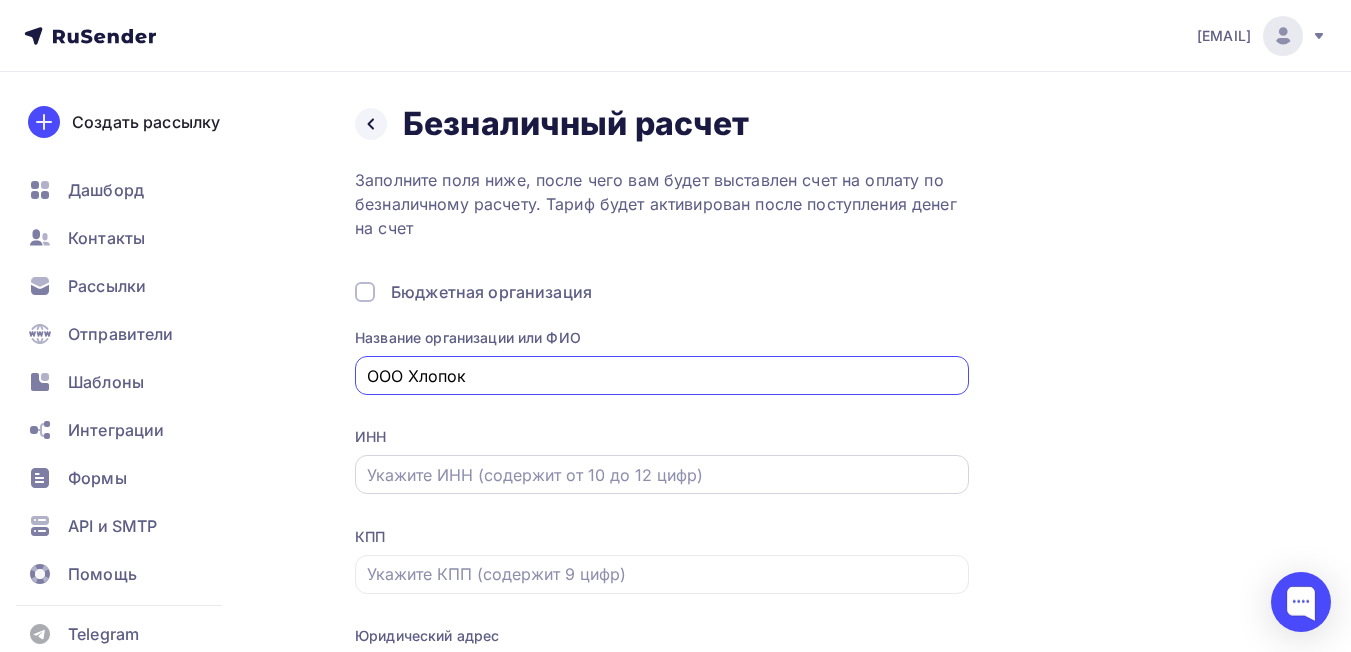 click at bounding box center [662, 475] 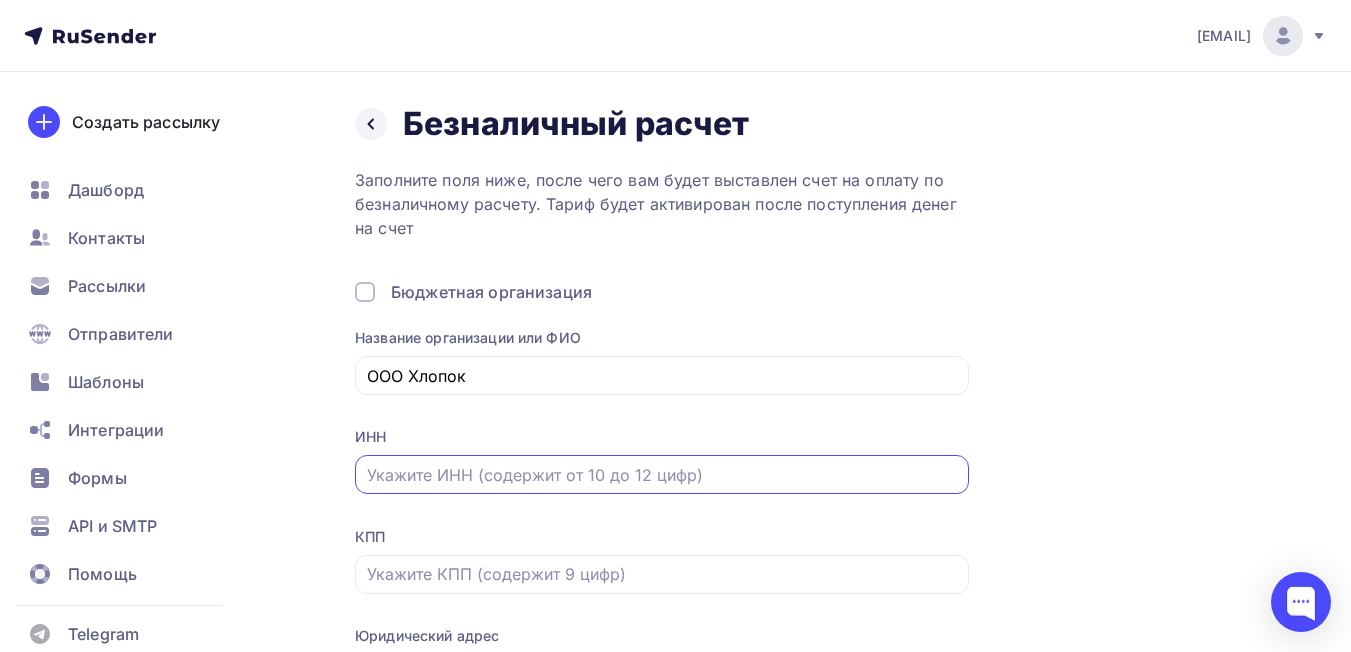 click at bounding box center [662, 475] 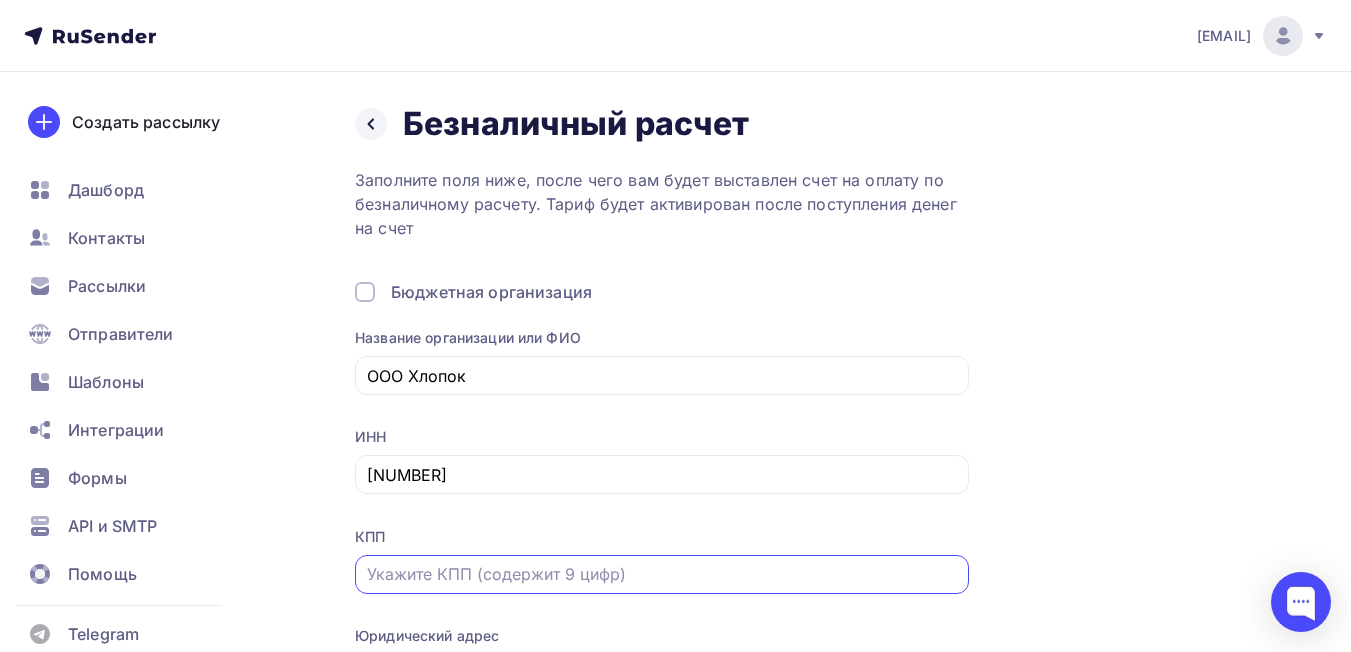 click at bounding box center (662, 574) 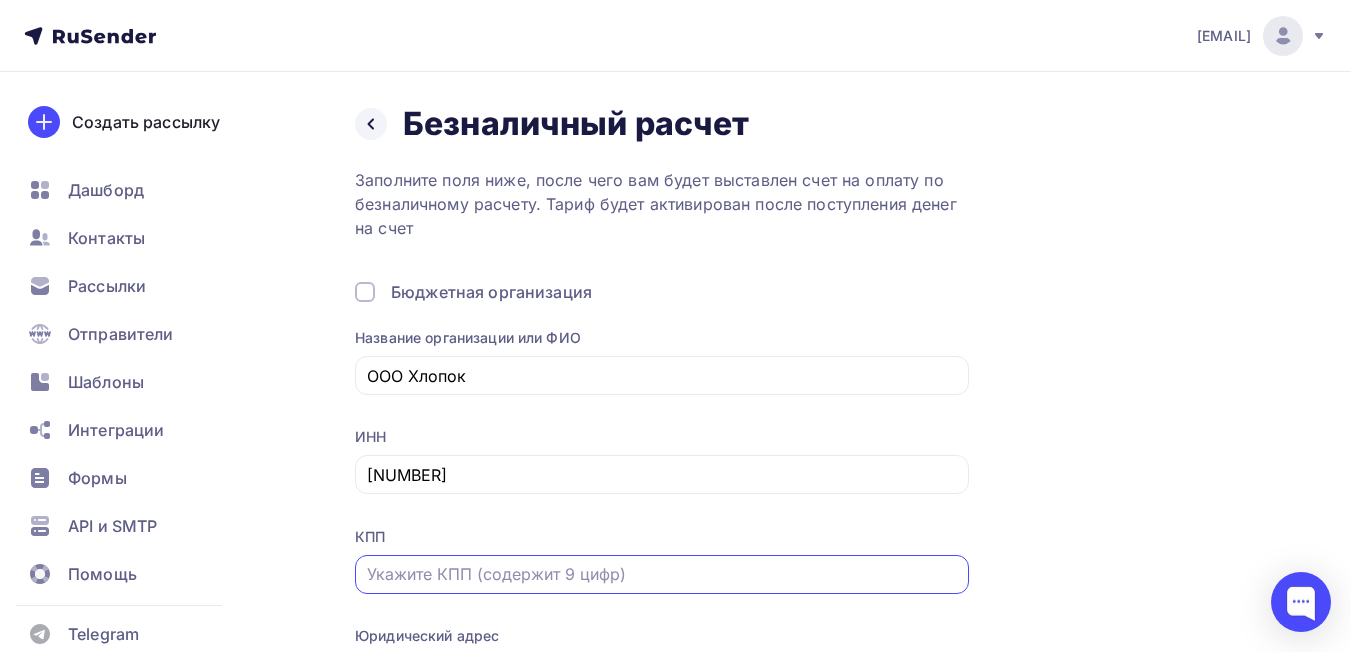 type on "[NUMBER]" 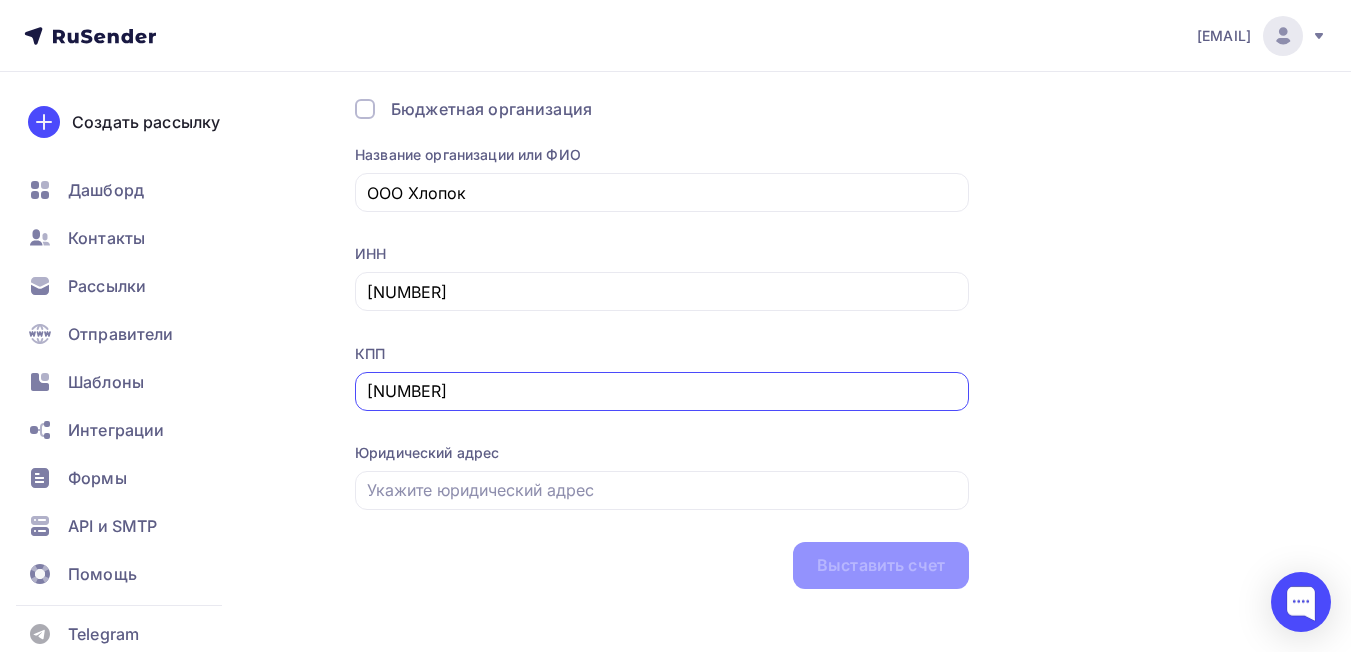 scroll, scrollTop: 200, scrollLeft: 0, axis: vertical 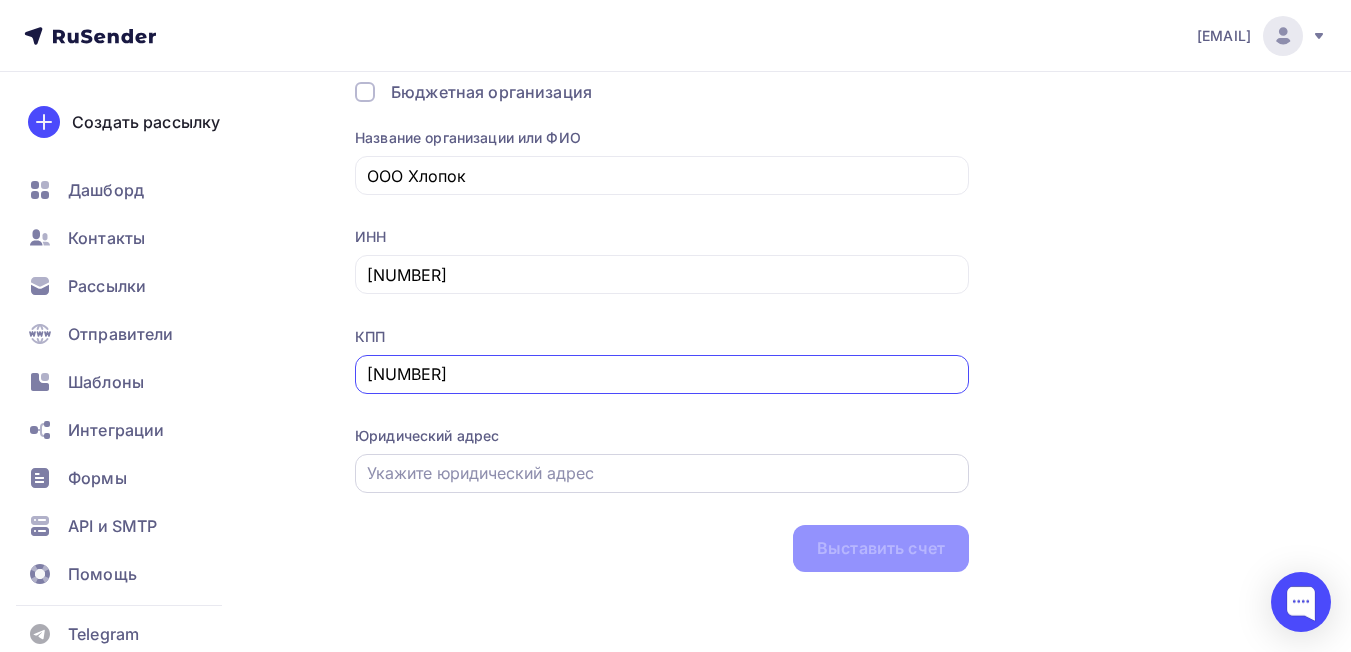 click at bounding box center (662, 473) 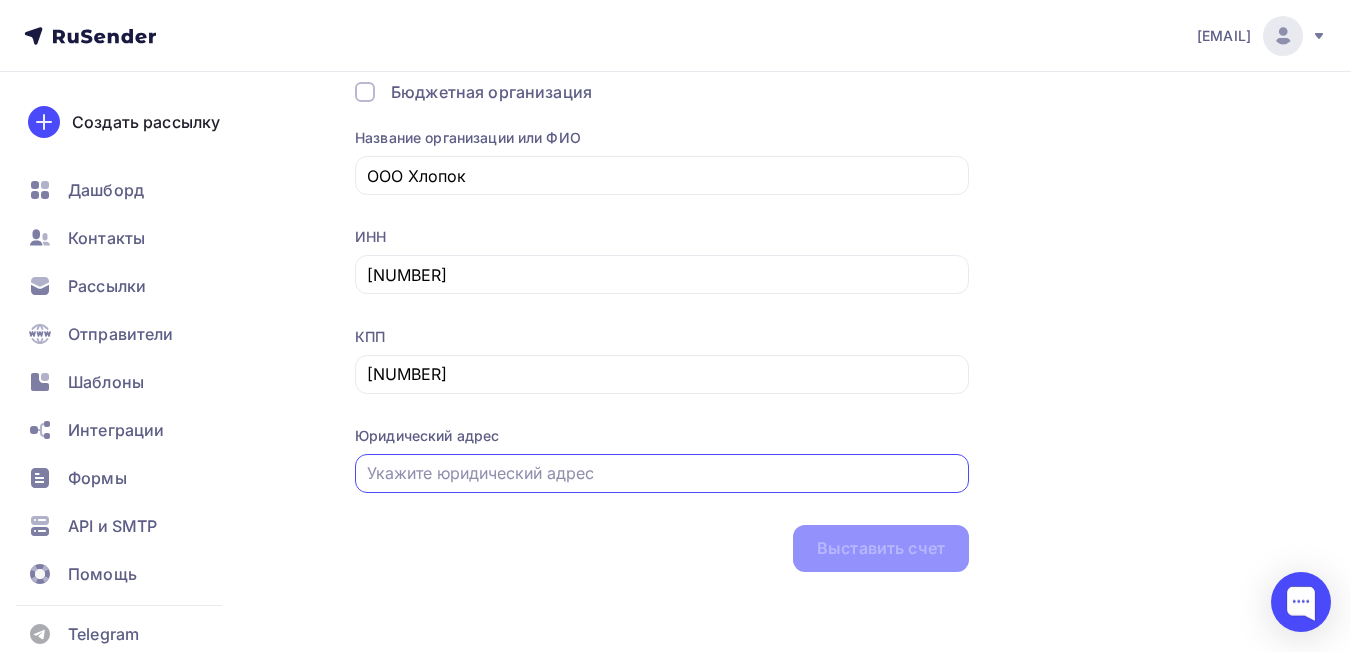 type on "[POSTAL_CODE], [REGION], г [CITY], ул [STREET], зд. [BUILDING], к. [BUILDING_PART], офис [OFFICE]" 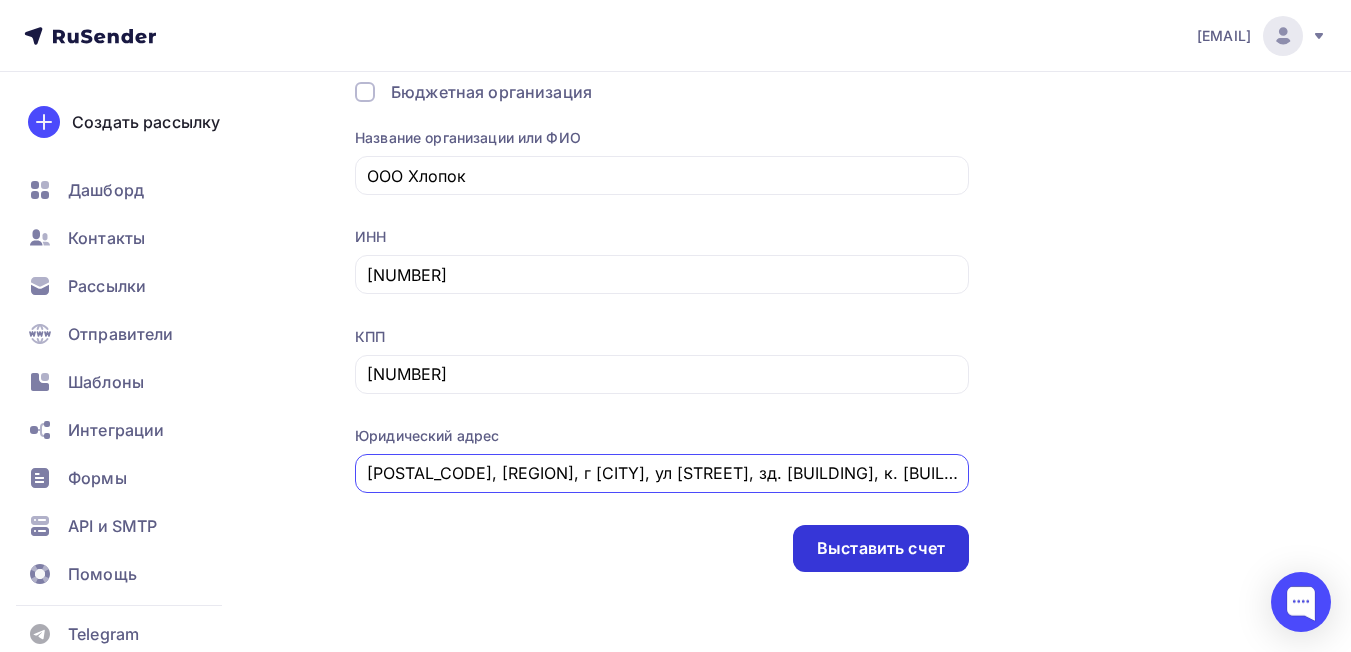 click on "Выставить счет" at bounding box center [881, 548] 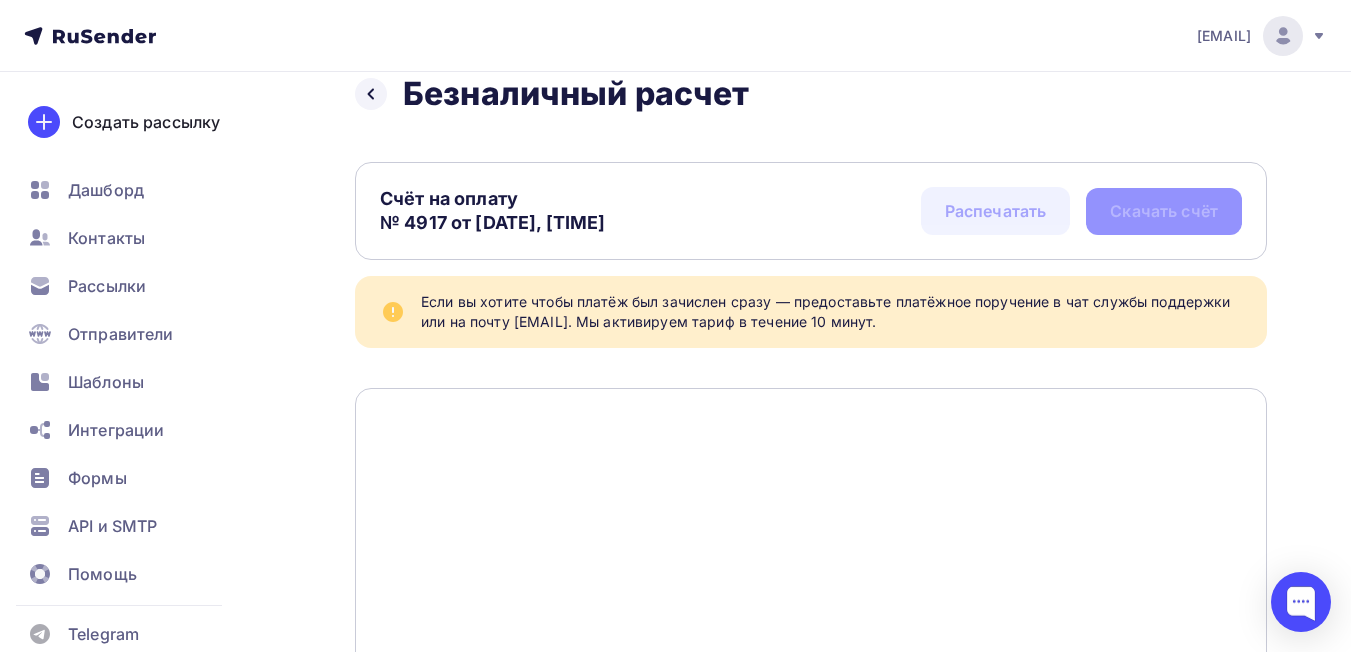 scroll, scrollTop: 0, scrollLeft: 0, axis: both 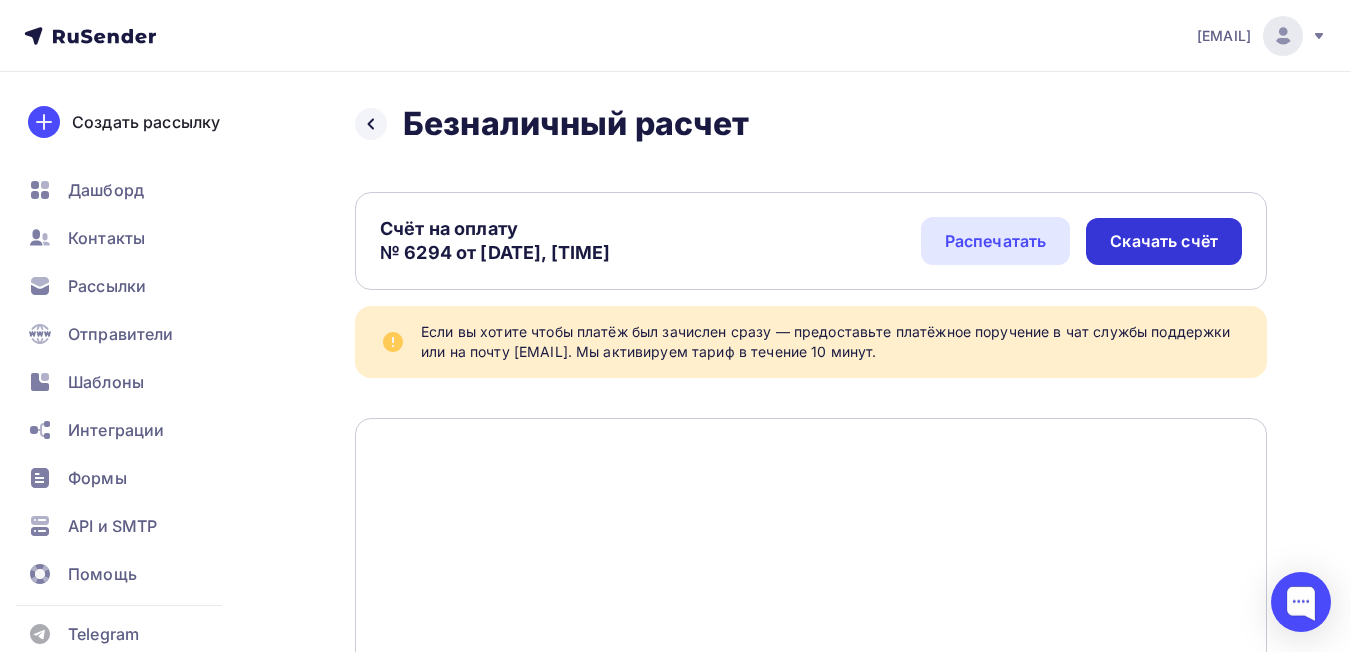 click on "Скачать счёт" at bounding box center [1164, 241] 